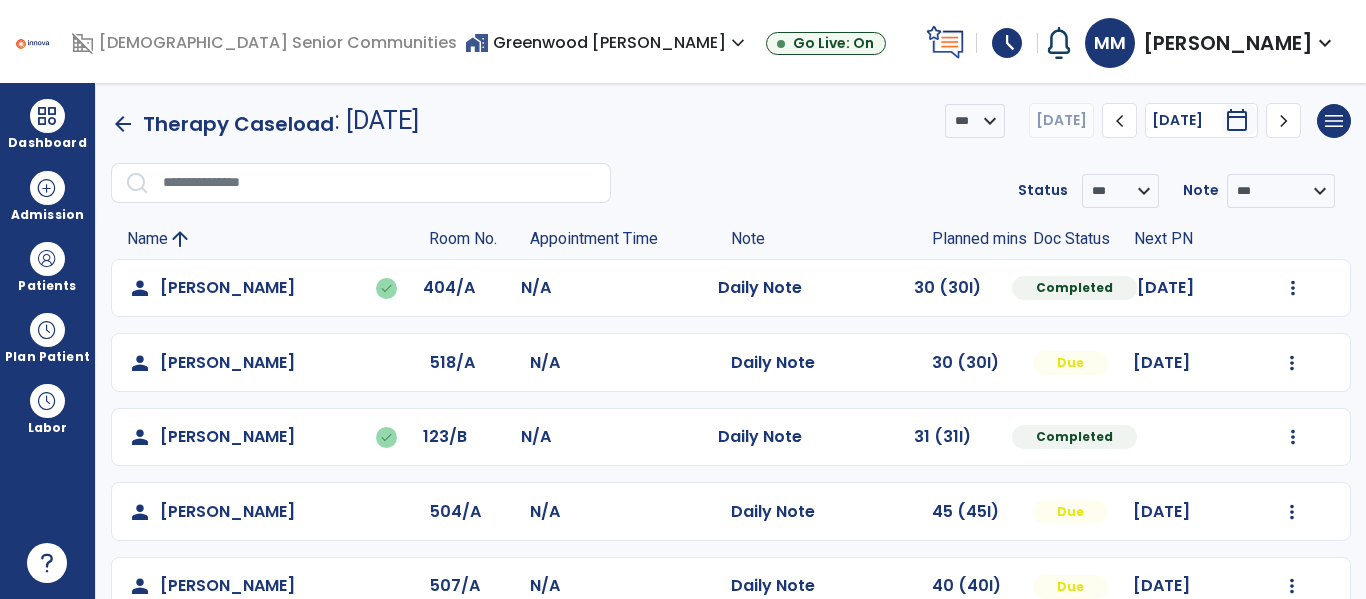 scroll, scrollTop: 0, scrollLeft: 0, axis: both 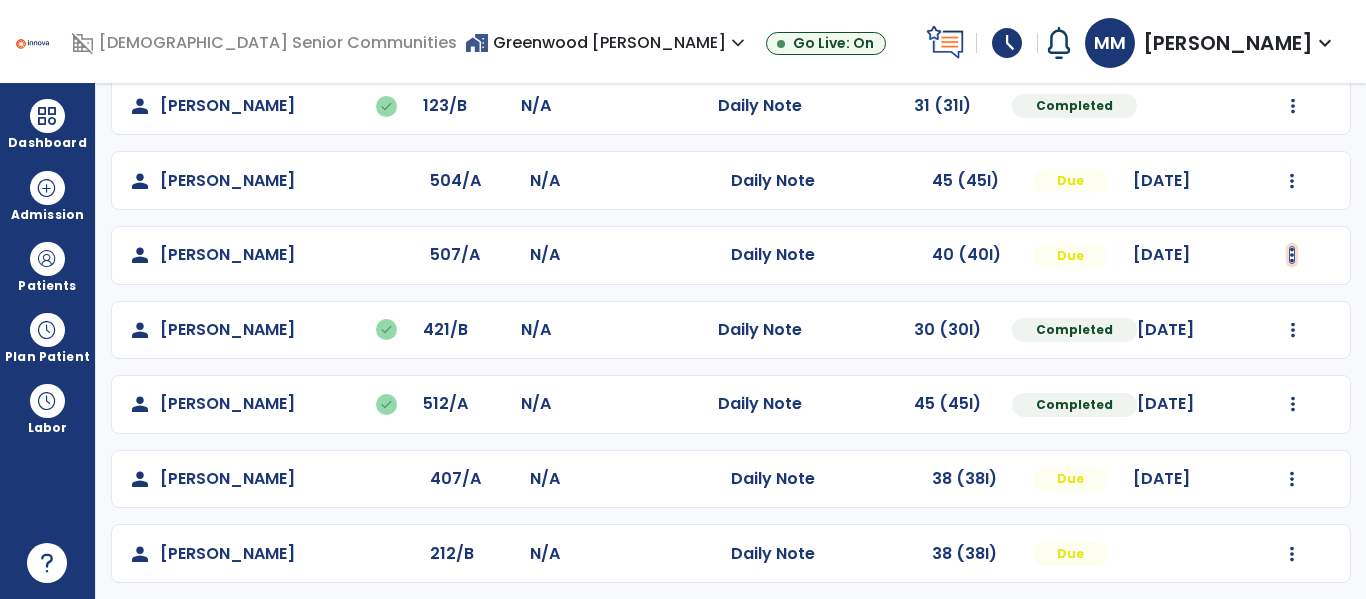 click at bounding box center [1293, -43] 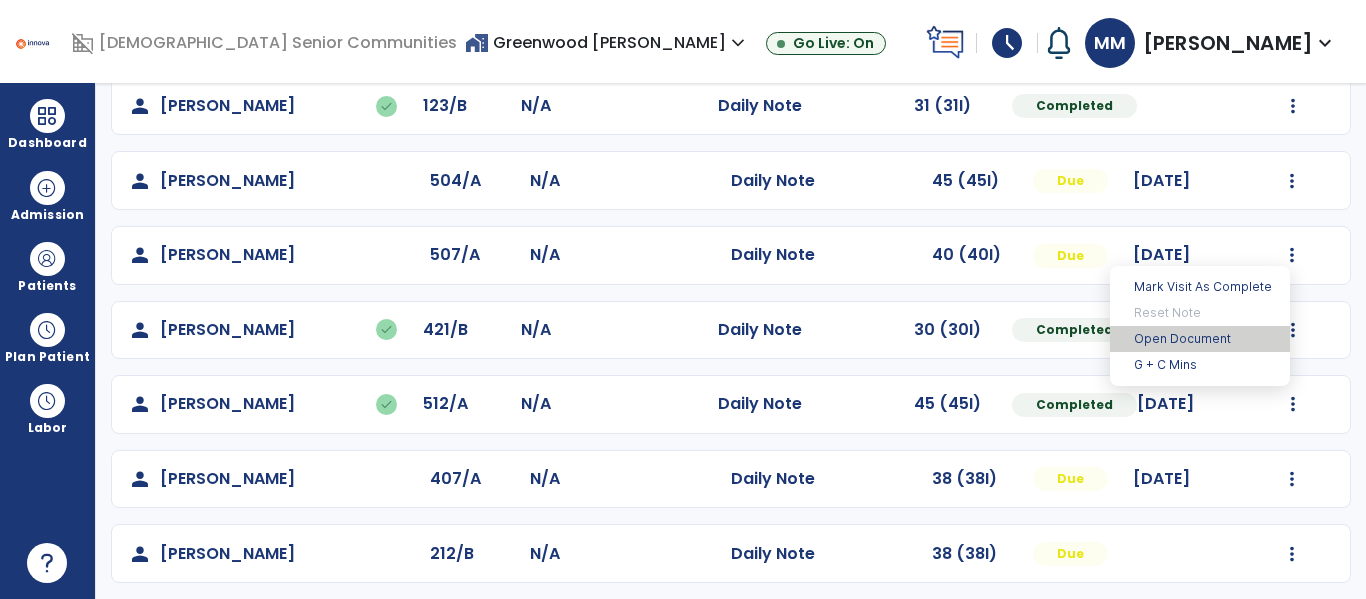 click on "Open Document" at bounding box center [1200, 339] 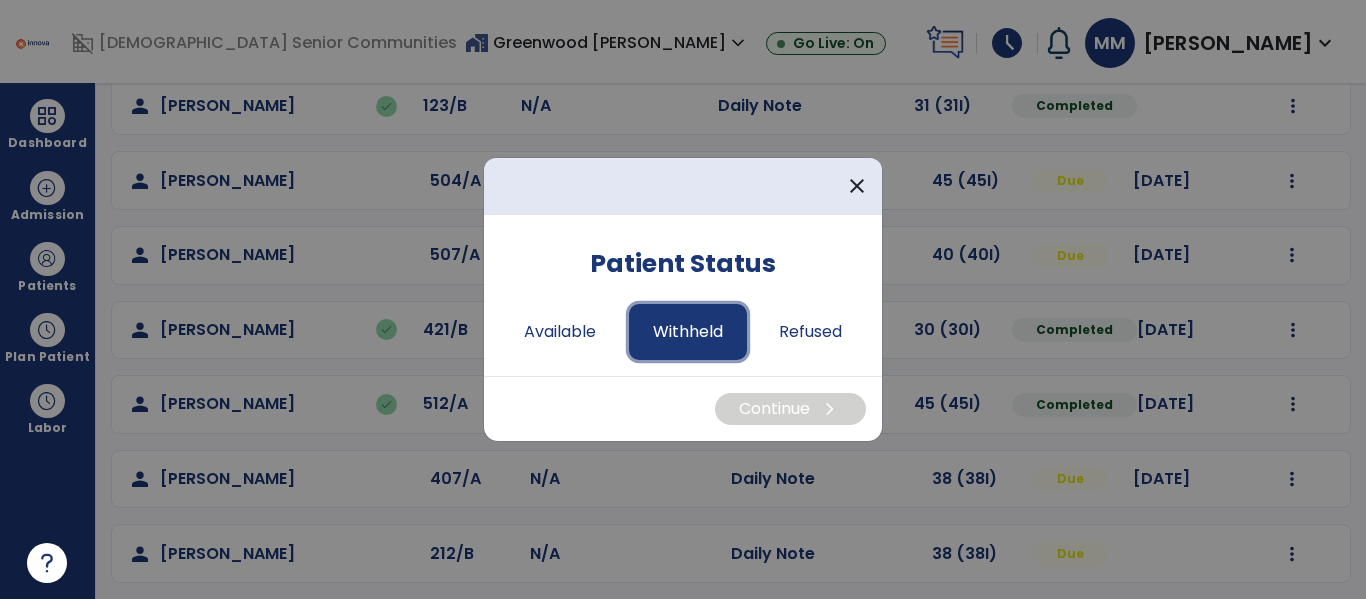 click on "Withheld" at bounding box center (688, 332) 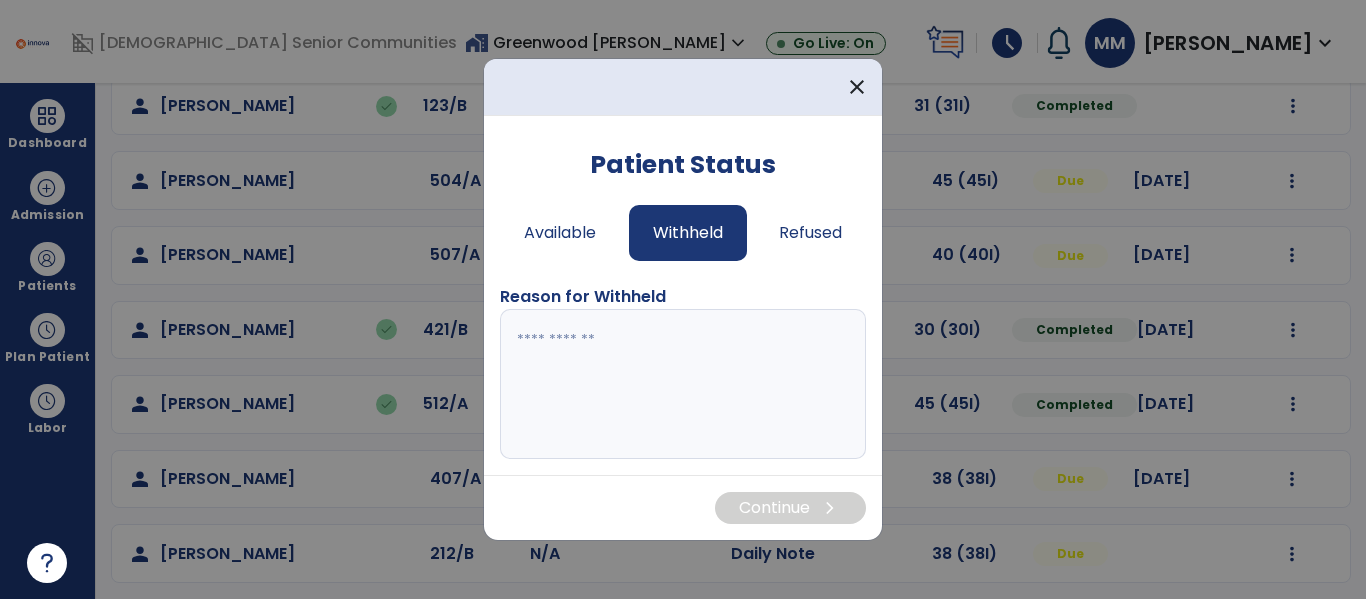 click at bounding box center [683, 384] 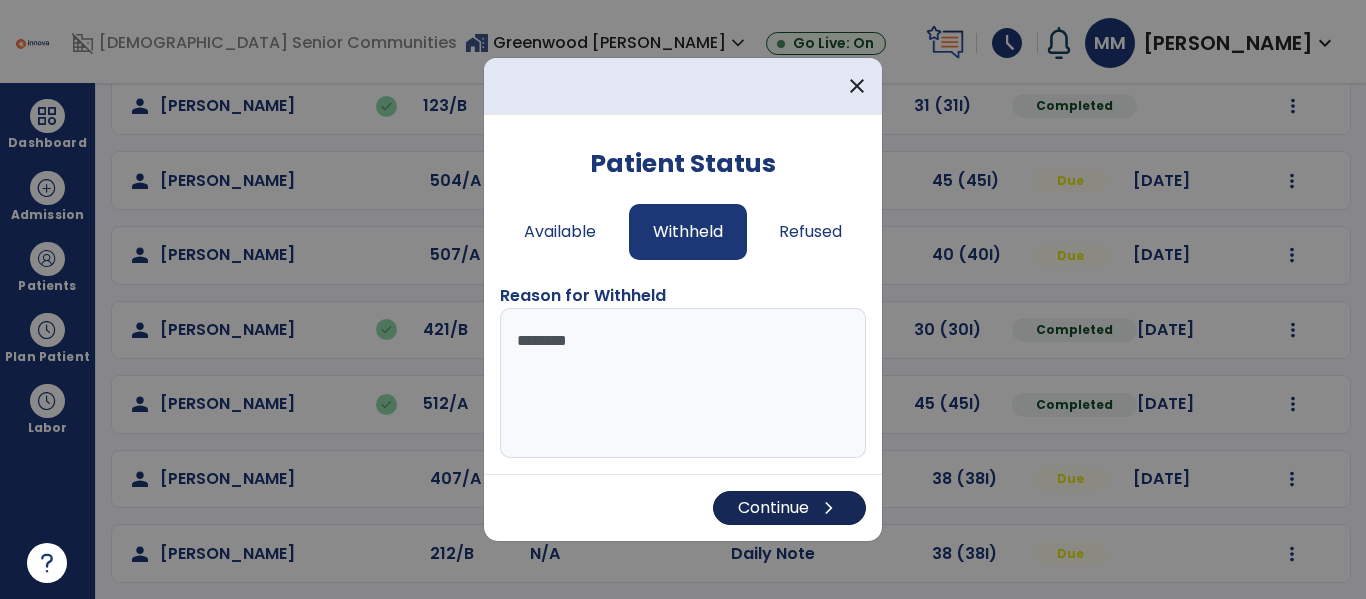 type on "********" 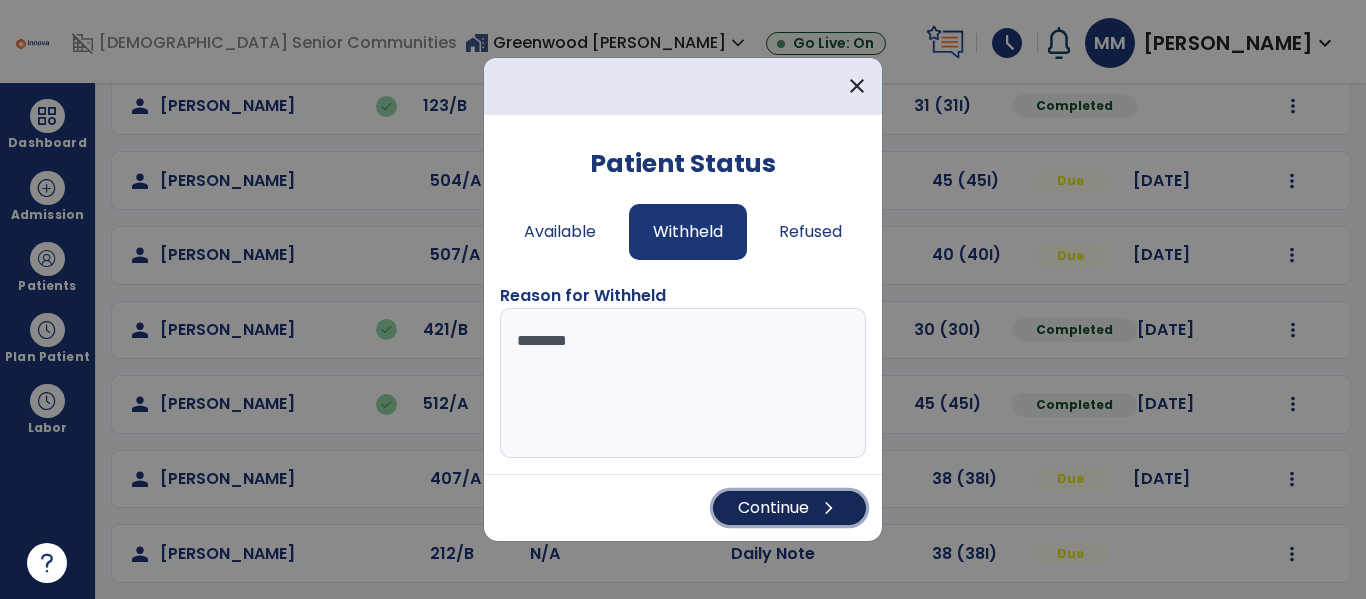 click on "Continue   chevron_right" at bounding box center (789, 508) 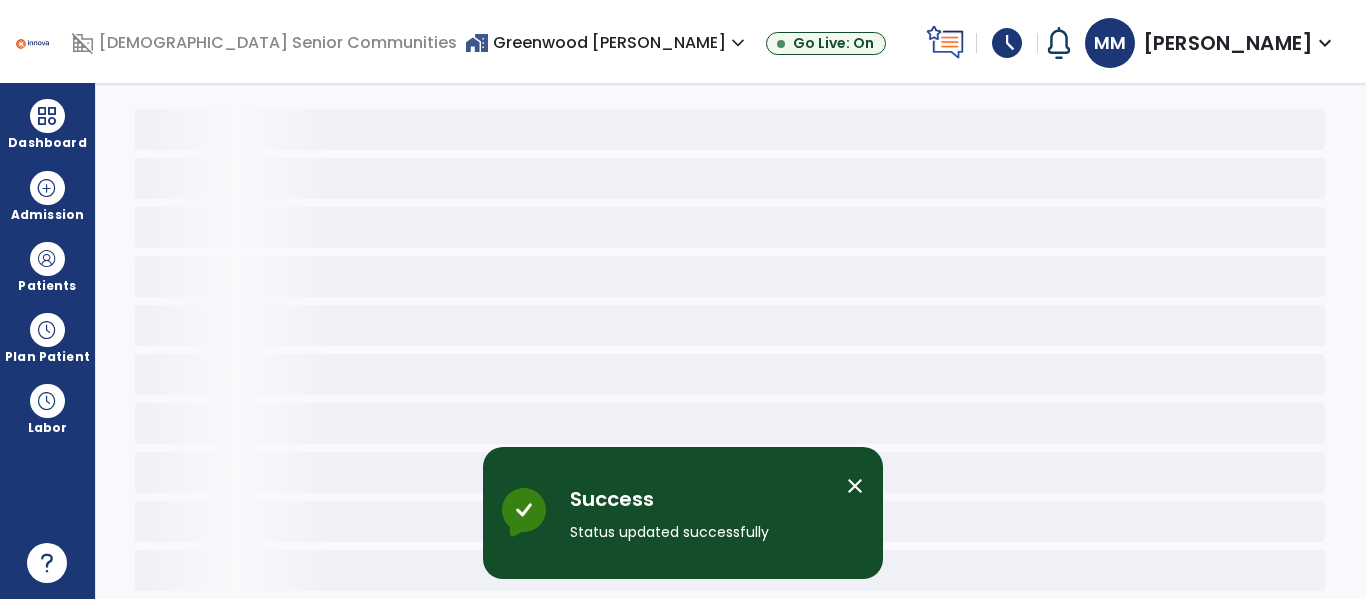 scroll, scrollTop: 78, scrollLeft: 0, axis: vertical 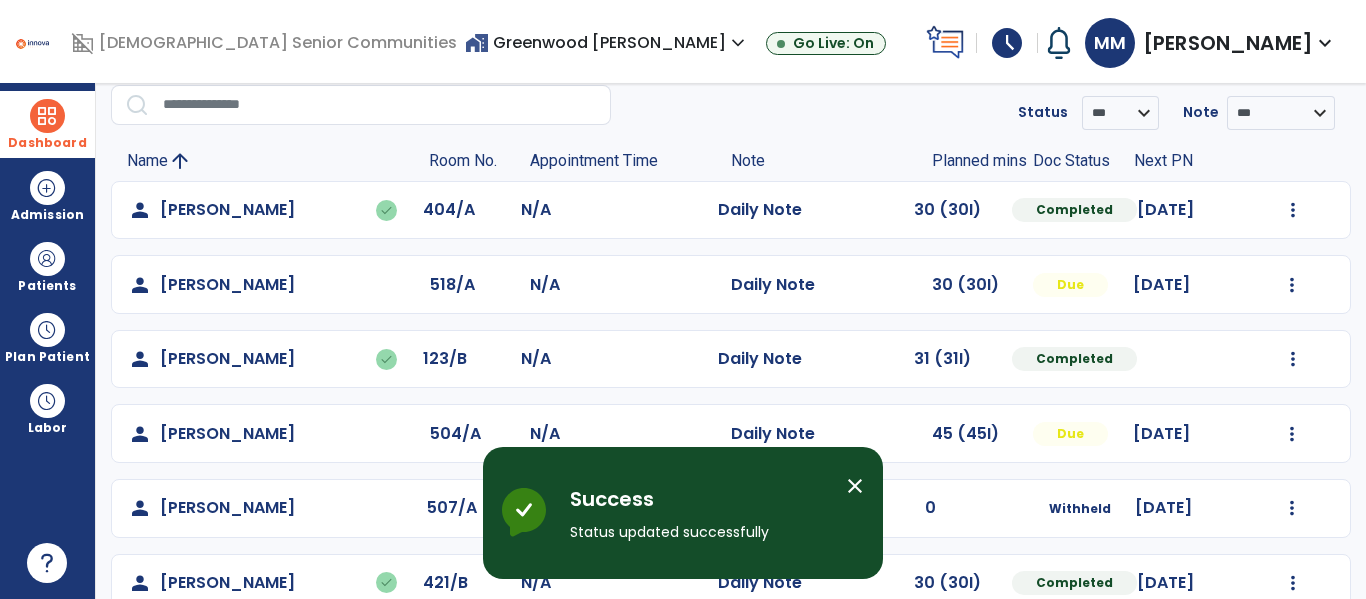 click on "Dashboard" at bounding box center [47, 124] 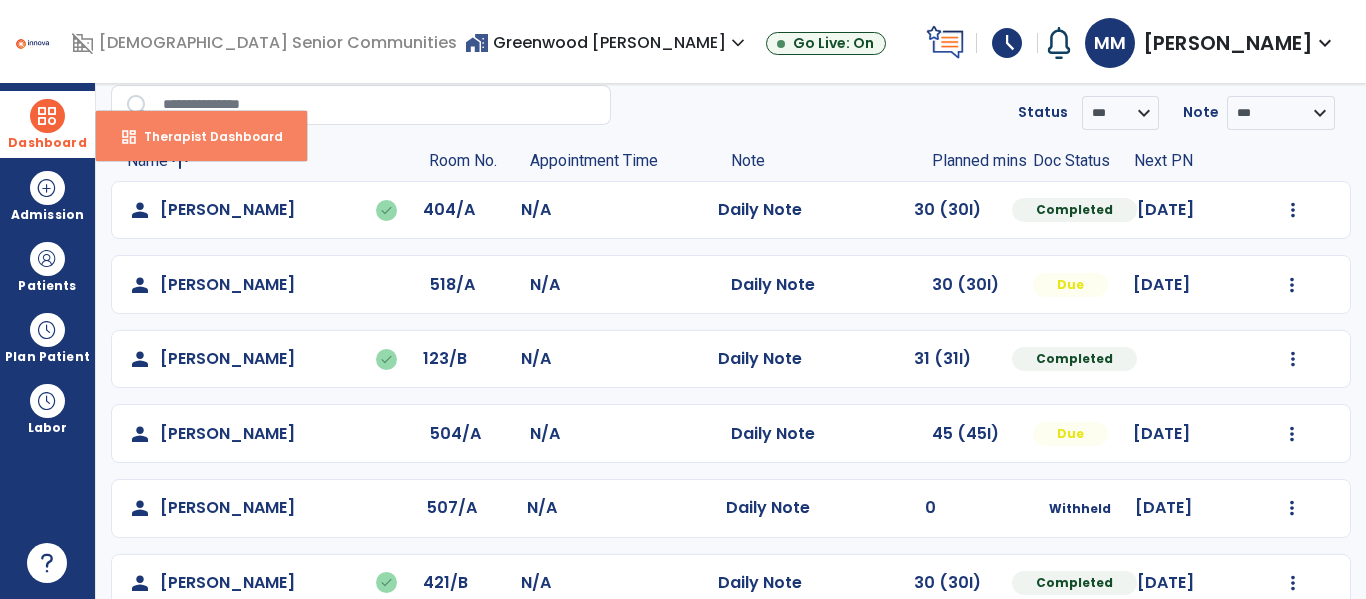 drag, startPoint x: 164, startPoint y: 143, endPoint x: 220, endPoint y: 156, distance: 57.48913 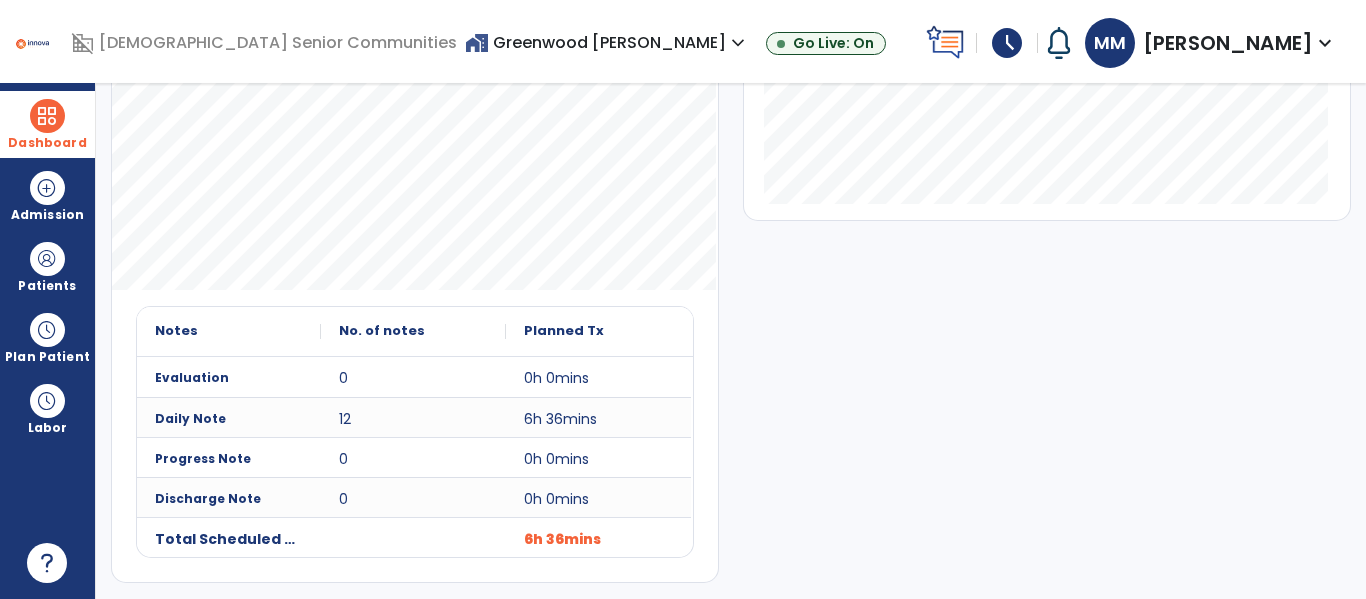 scroll, scrollTop: 0, scrollLeft: 0, axis: both 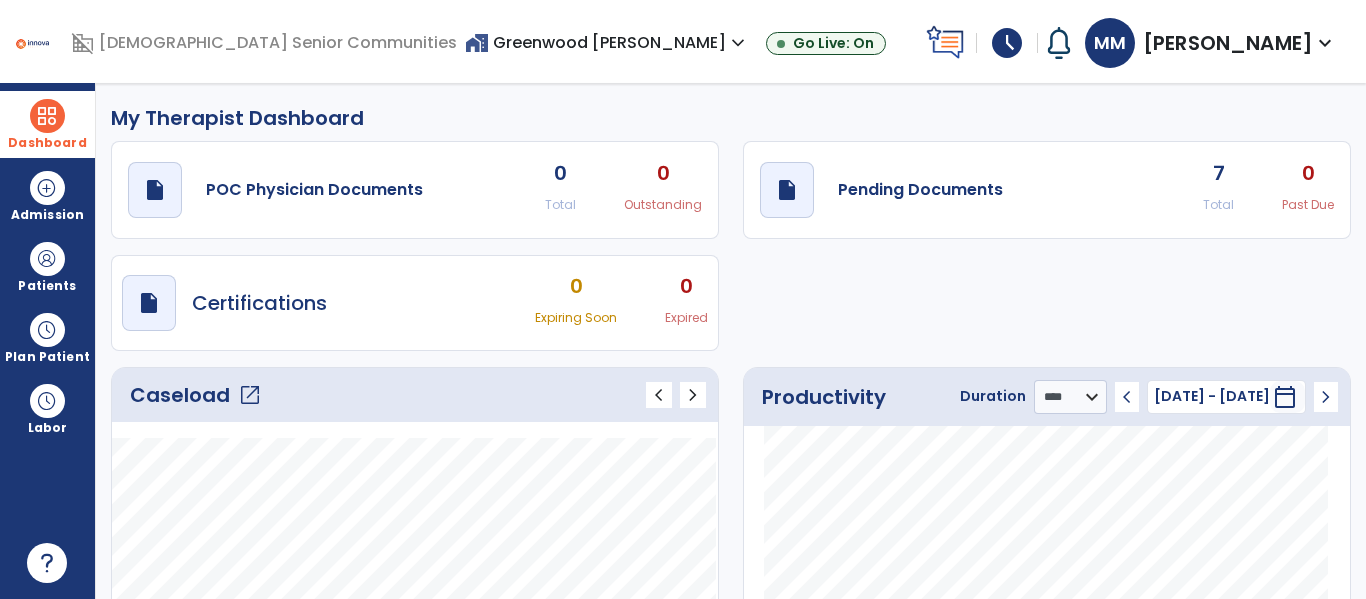 click on "open_in_new" 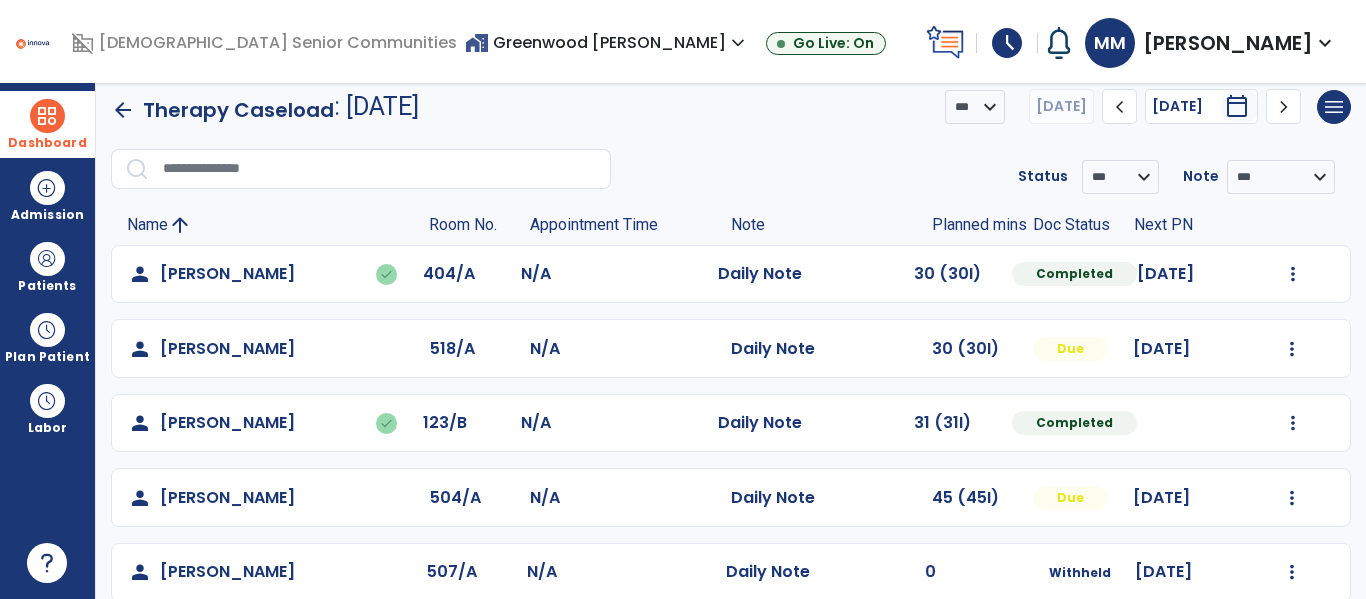 scroll, scrollTop: 76, scrollLeft: 0, axis: vertical 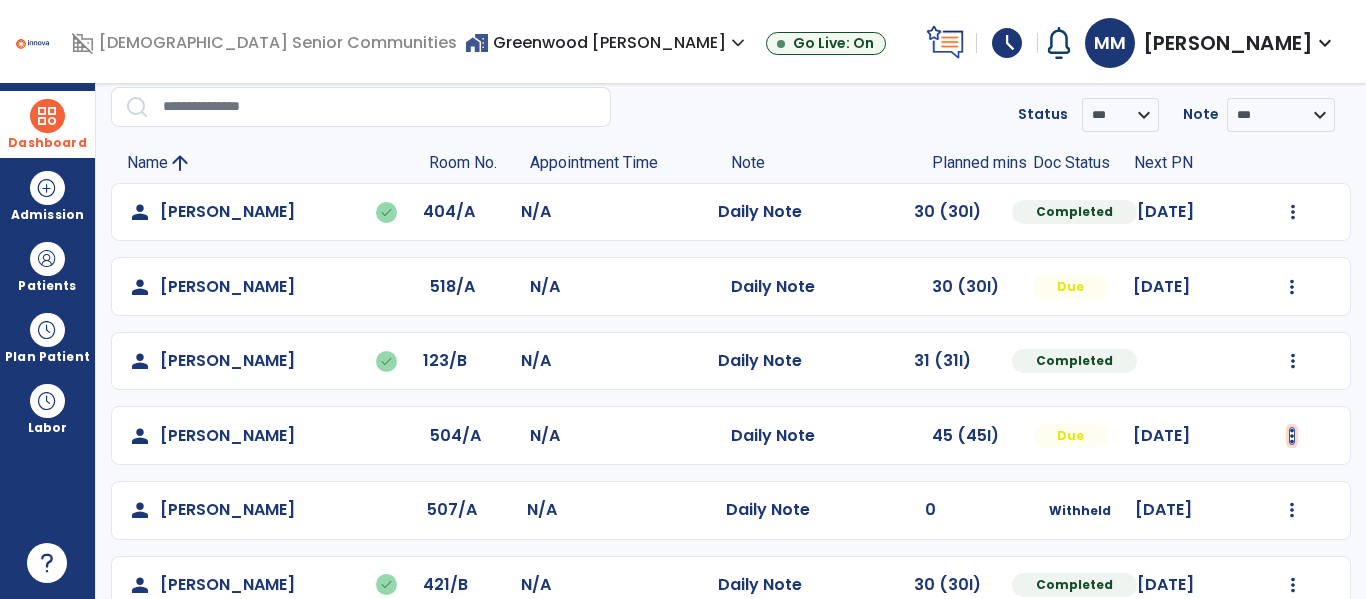 click at bounding box center [1293, 212] 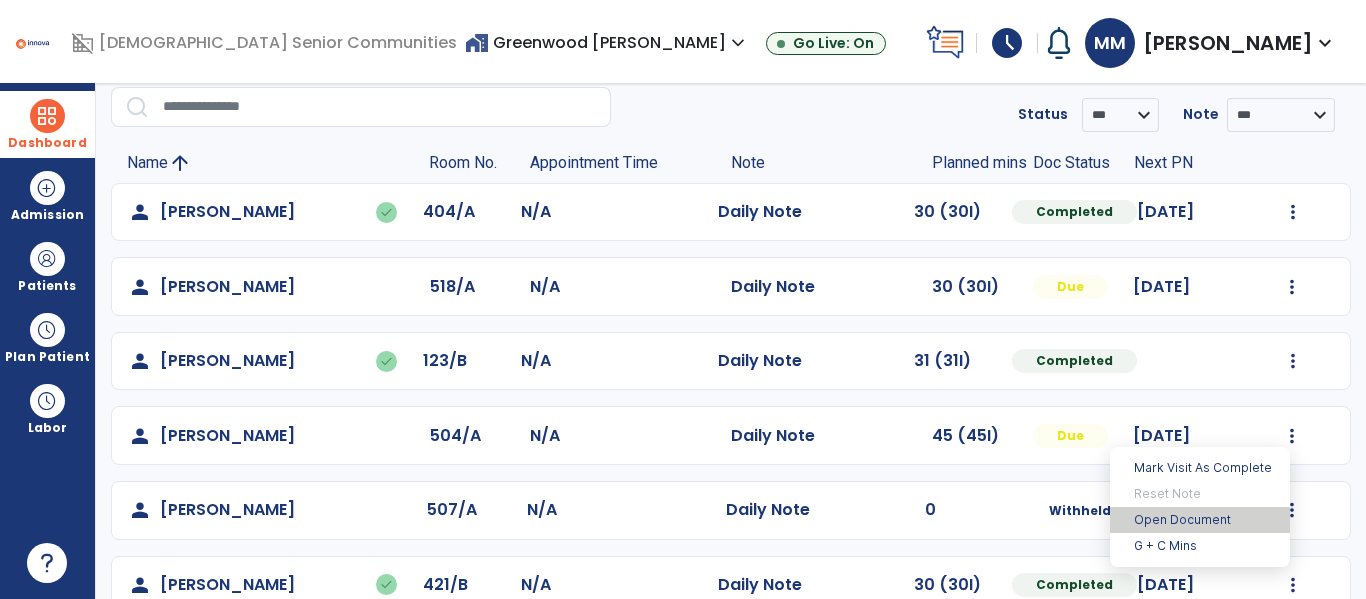click on "Open Document" at bounding box center [1200, 520] 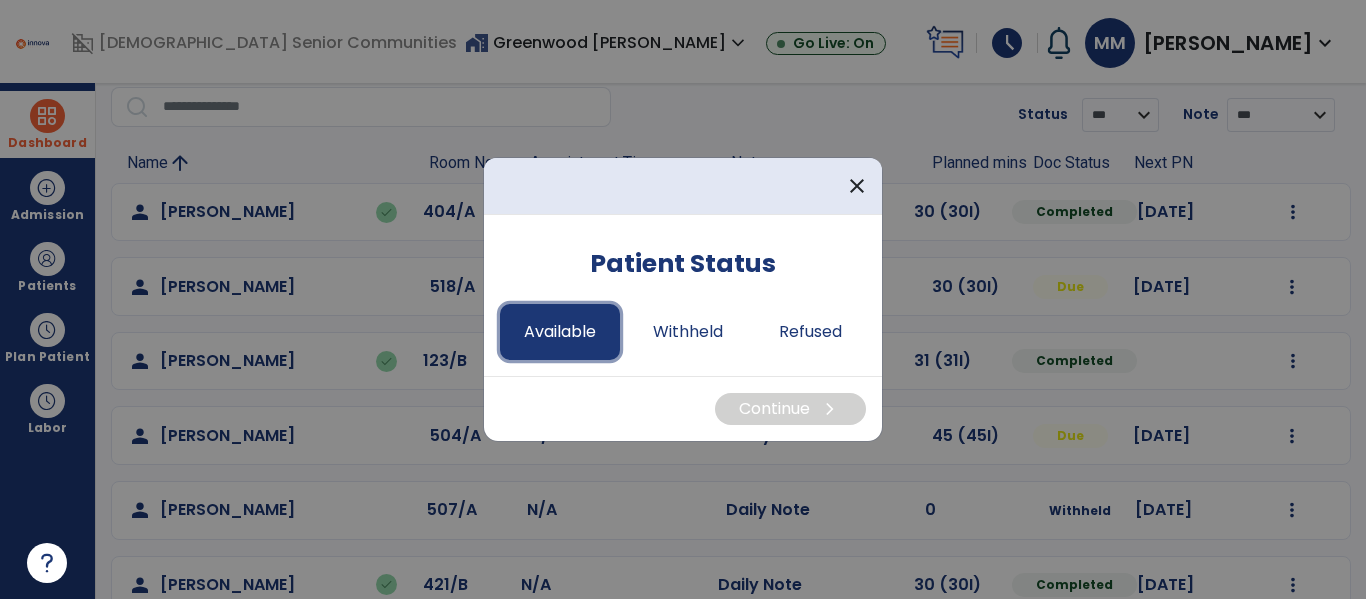 click on "Available" at bounding box center (560, 332) 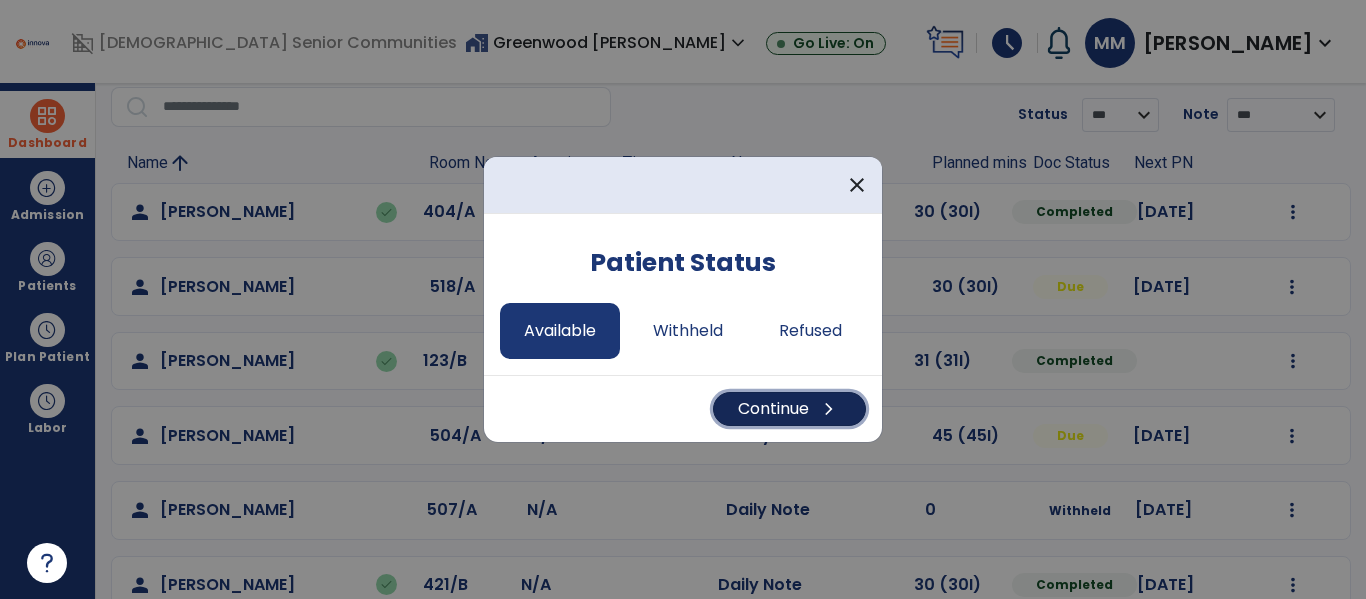 click on "Continue   chevron_right" at bounding box center [789, 409] 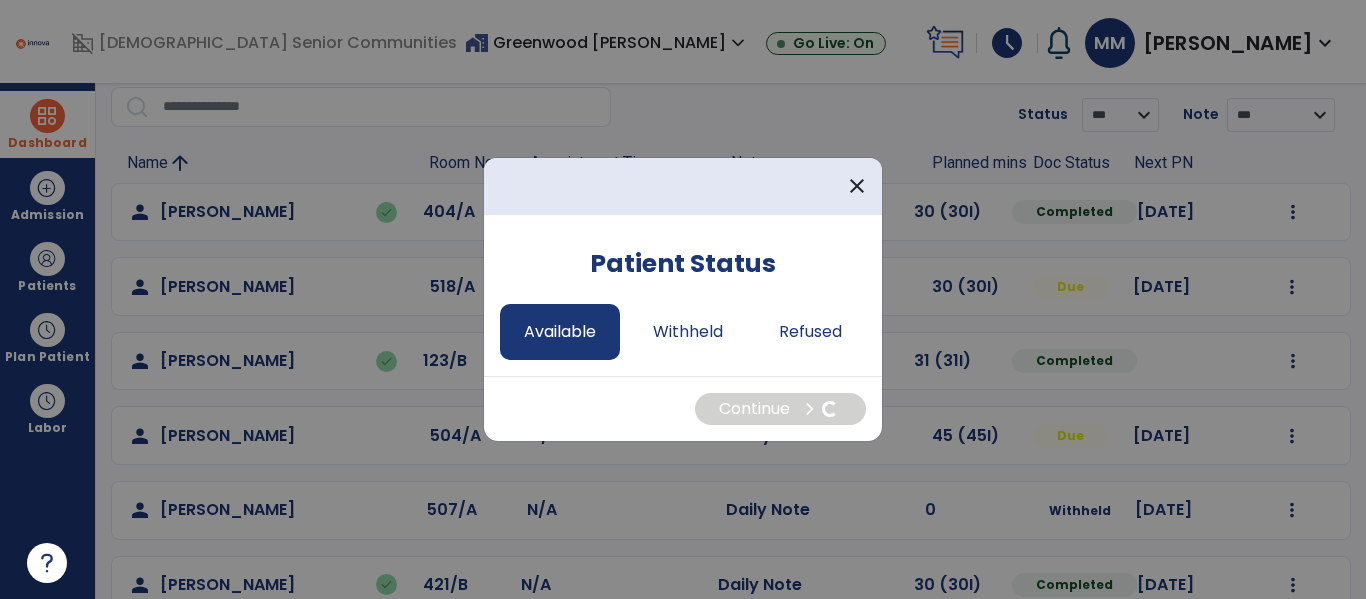 select on "*" 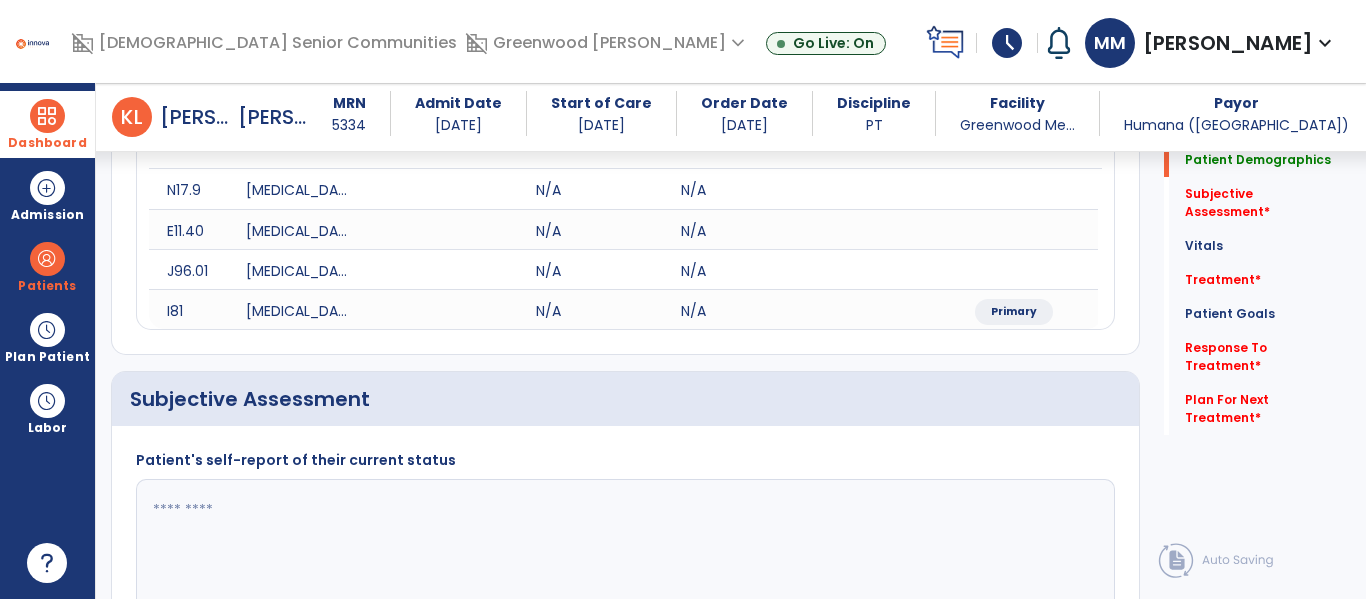 scroll, scrollTop: 383, scrollLeft: 0, axis: vertical 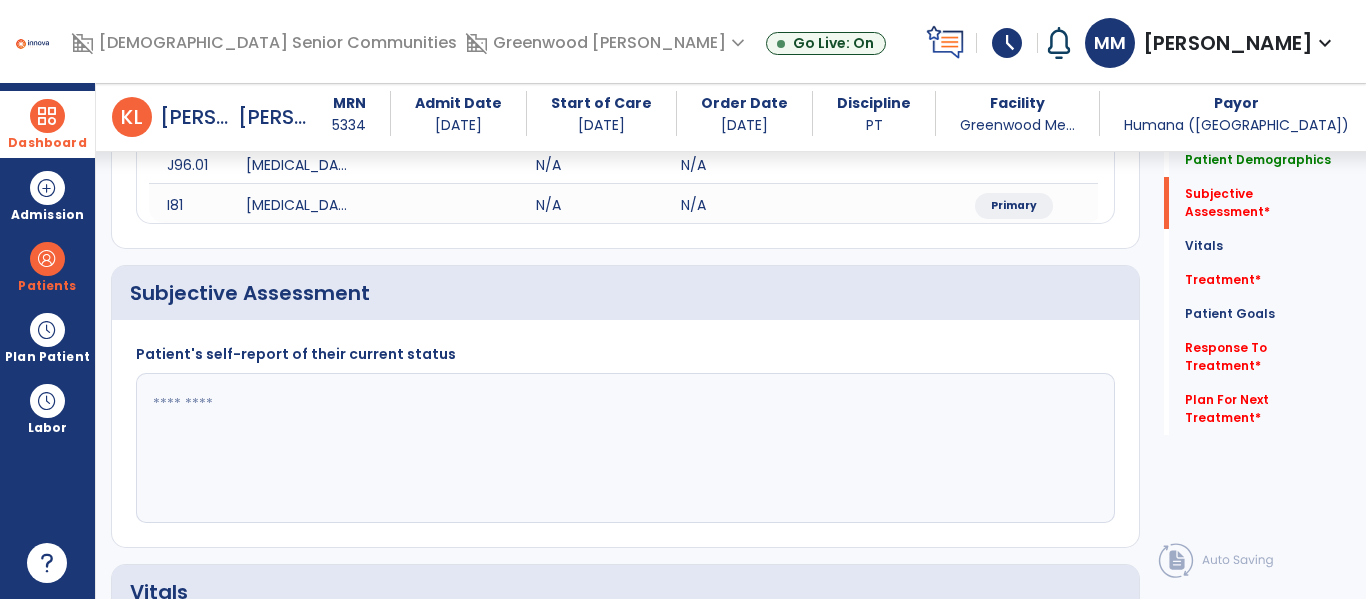 click 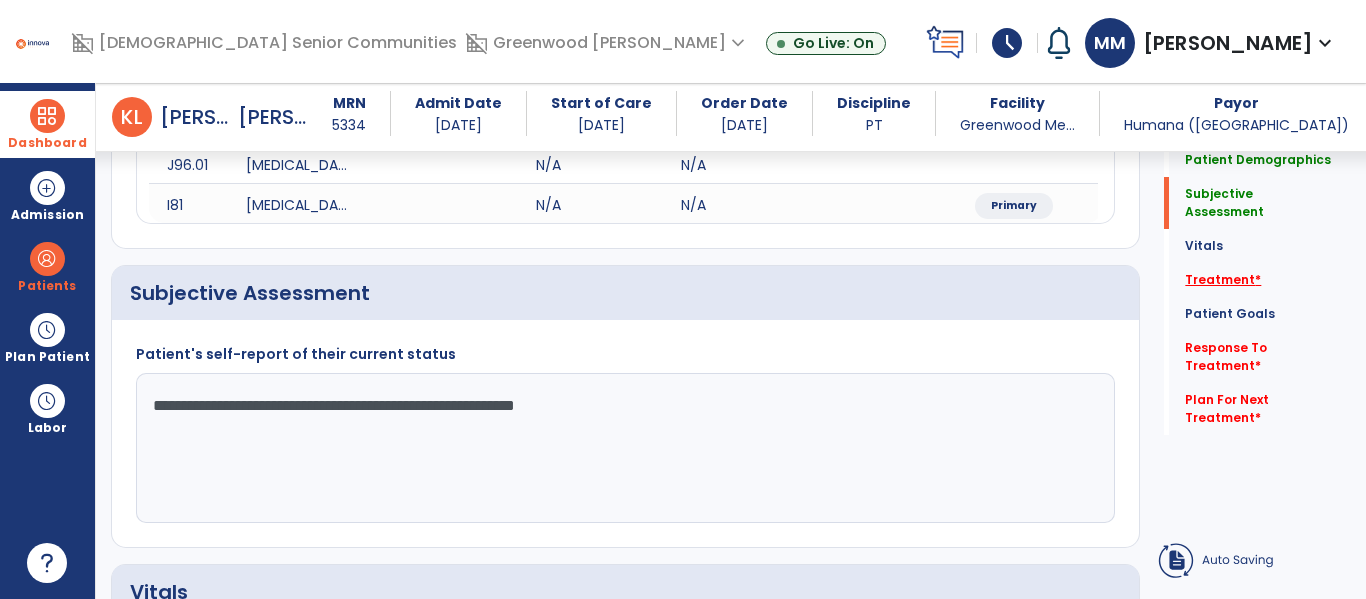 type on "**********" 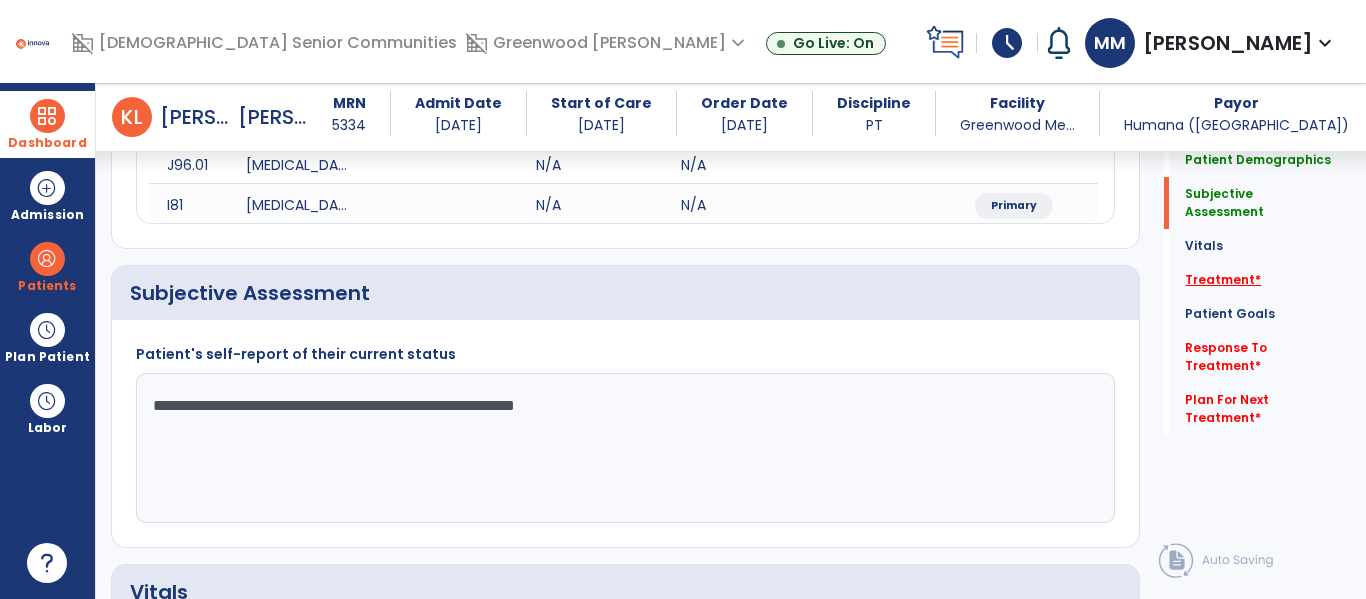 click on "Treatment   *" 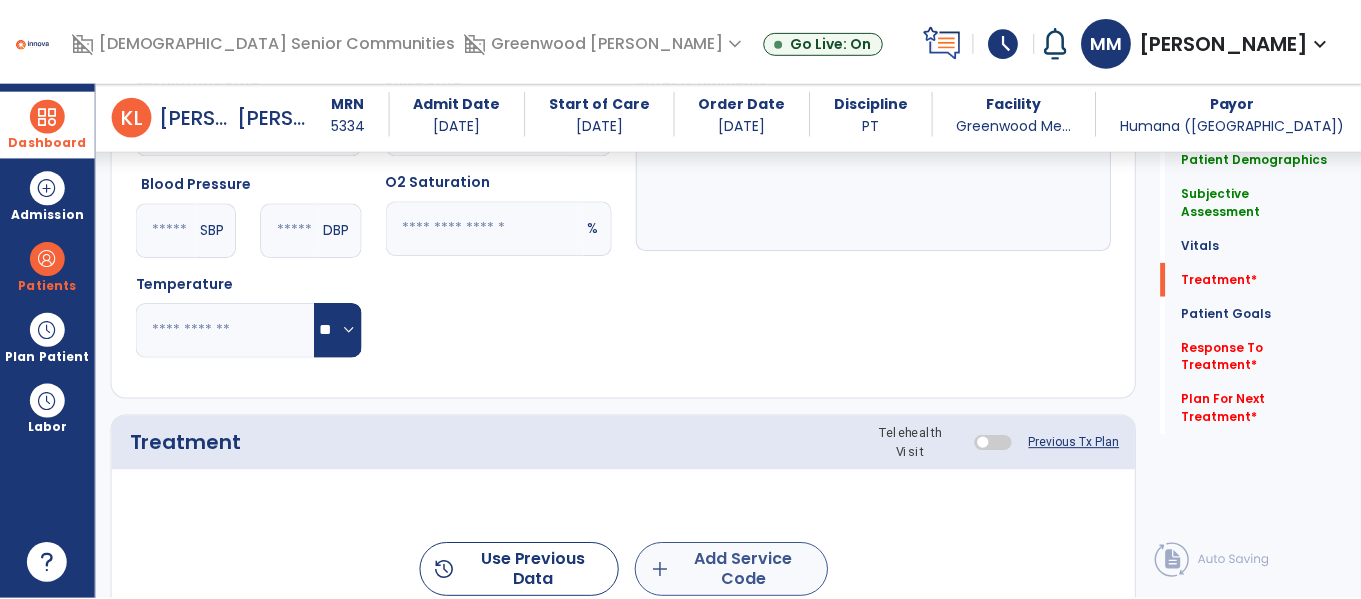 scroll, scrollTop: 1156, scrollLeft: 0, axis: vertical 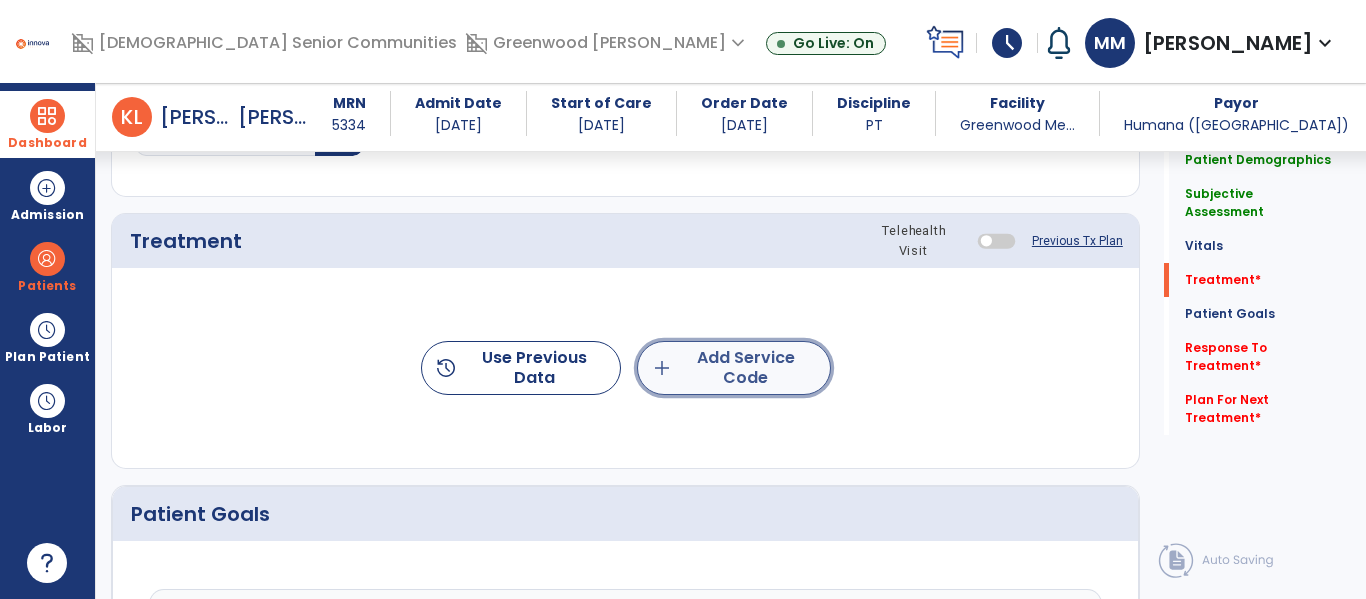 click on "add  Add Service Code" 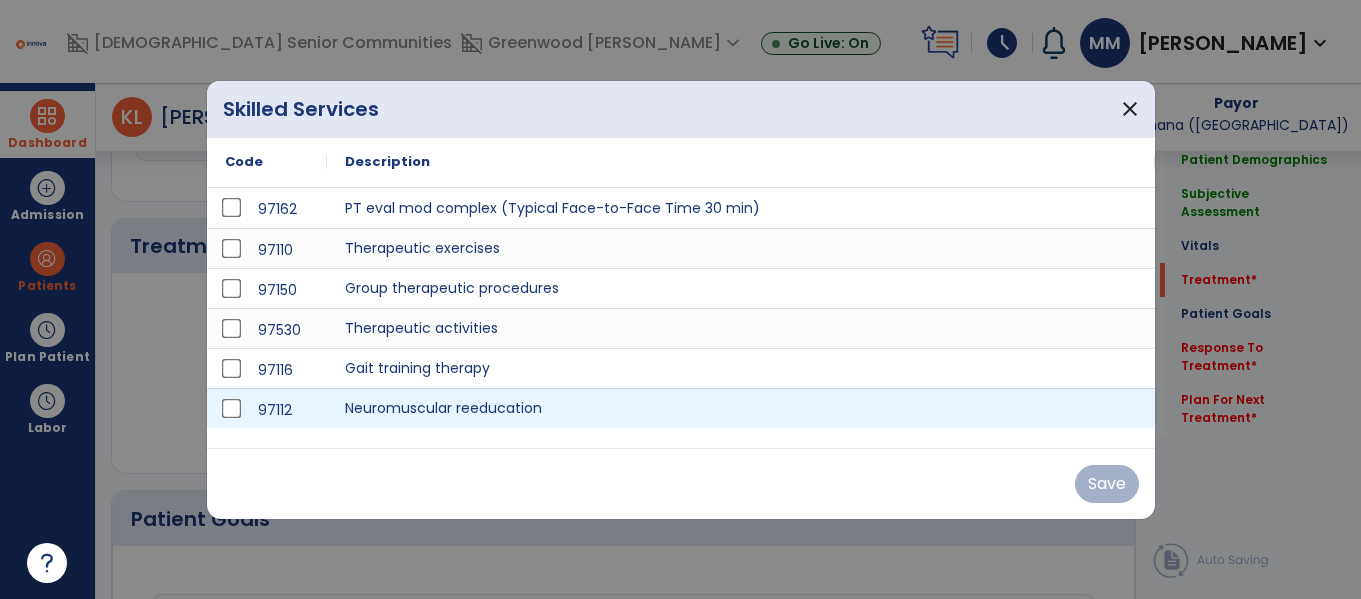 scroll, scrollTop: 1156, scrollLeft: 0, axis: vertical 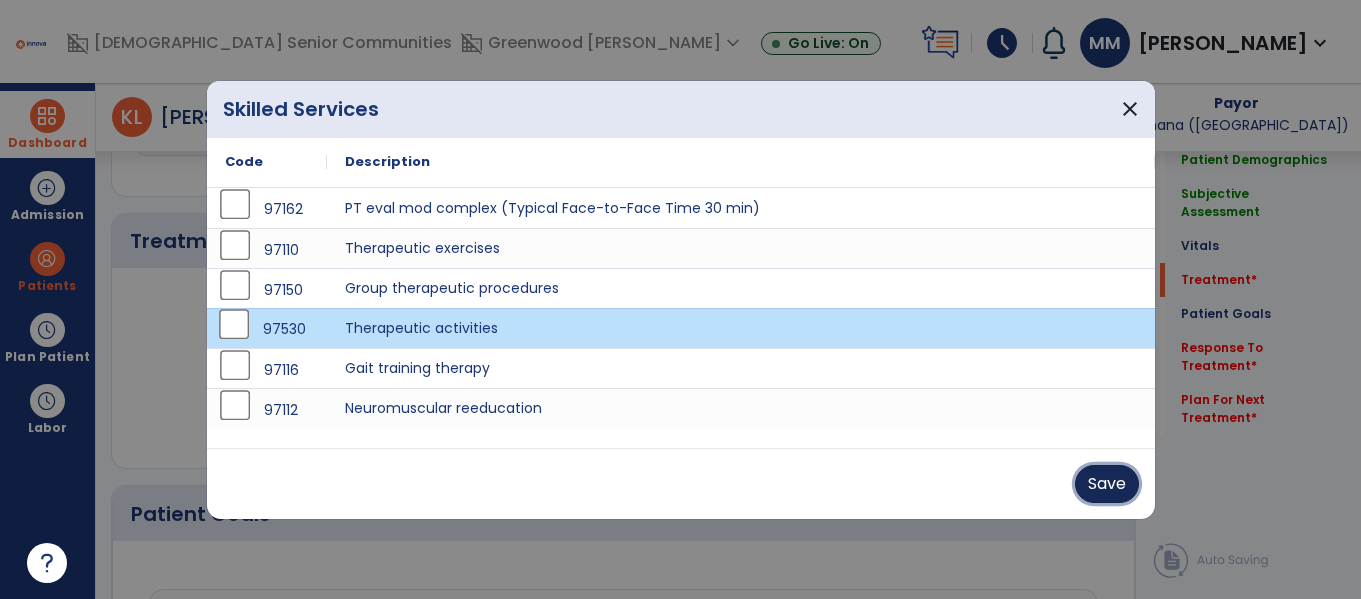 click on "Save" at bounding box center [1107, 484] 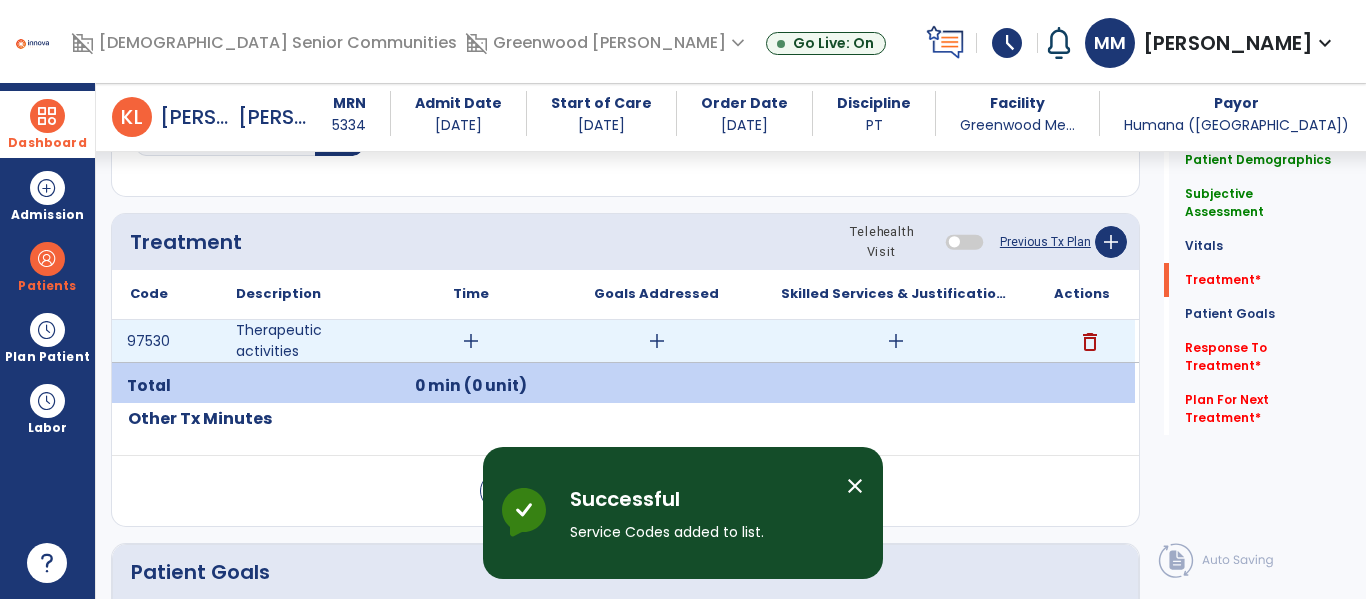 click on "add" at bounding box center [471, 341] 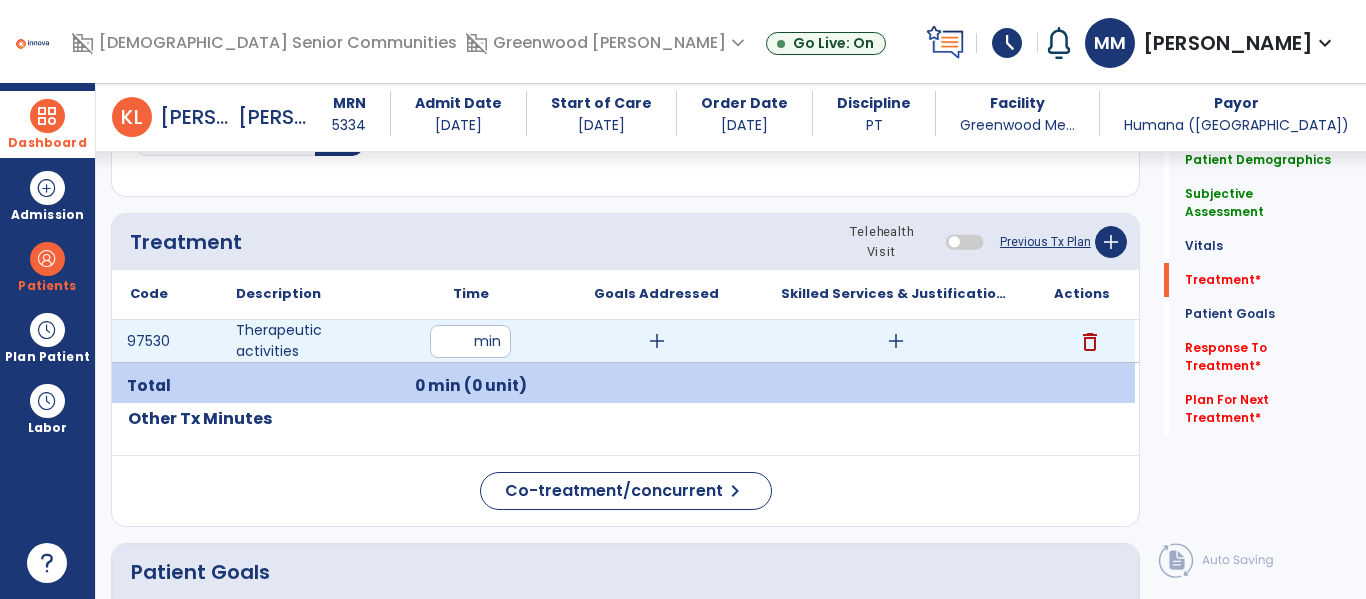 type on "**" 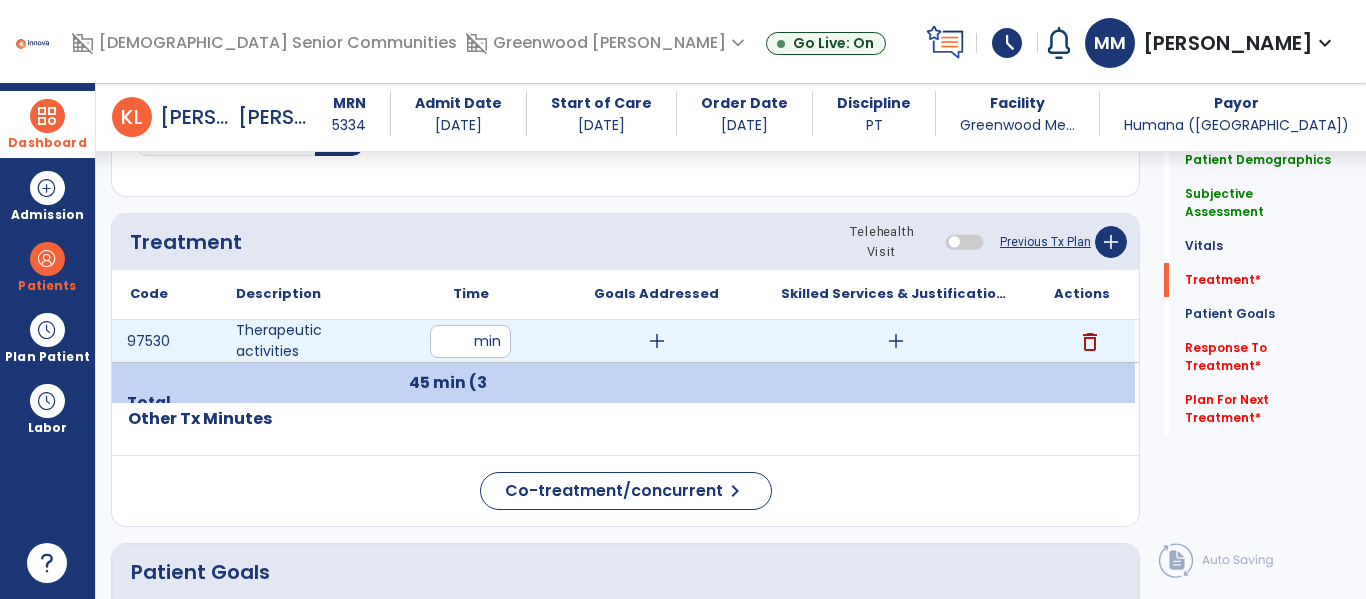 click on "add" at bounding box center [896, 341] 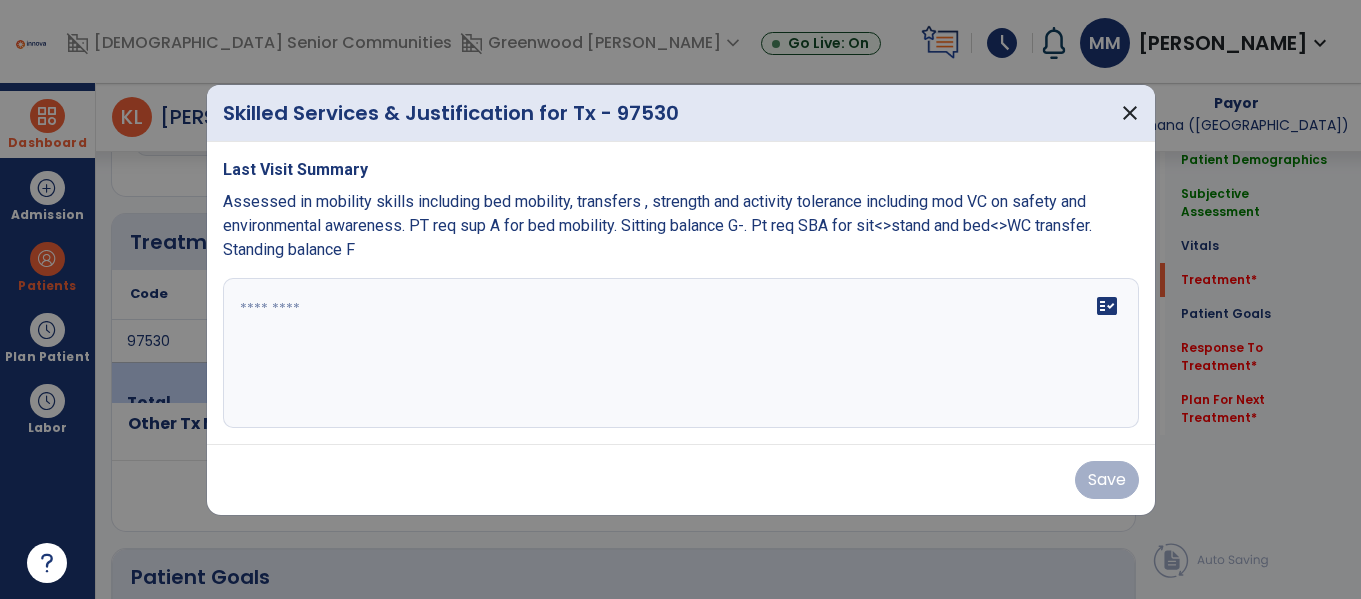 scroll, scrollTop: 1156, scrollLeft: 0, axis: vertical 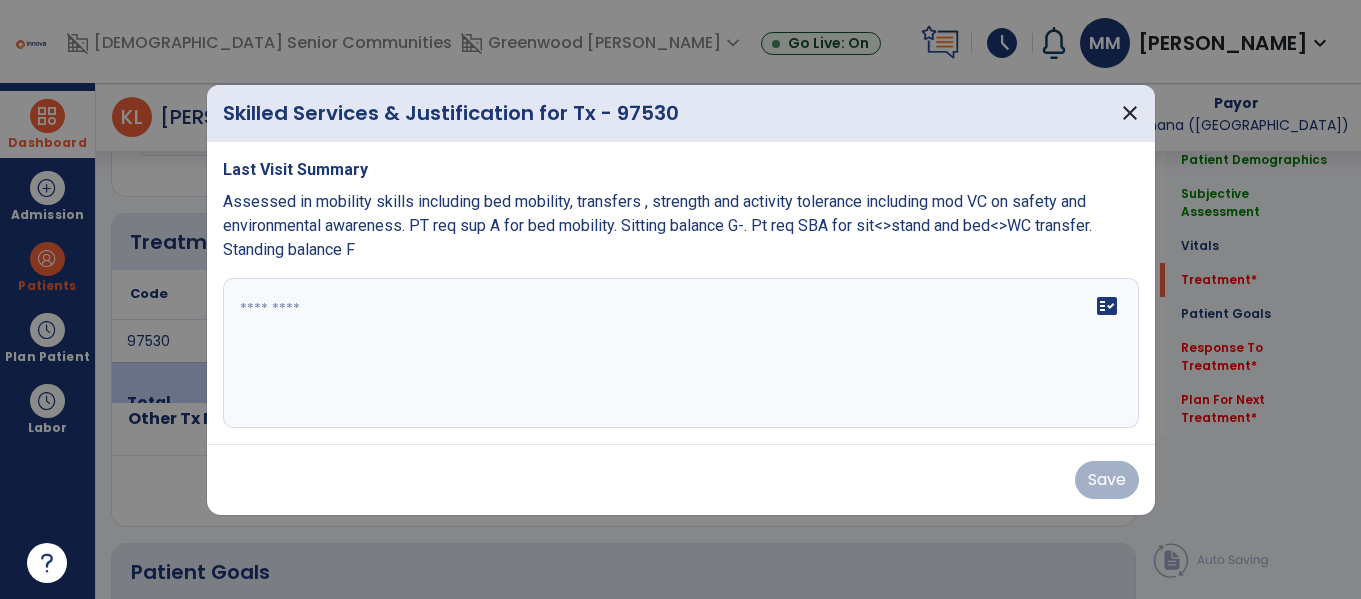click at bounding box center (681, 353) 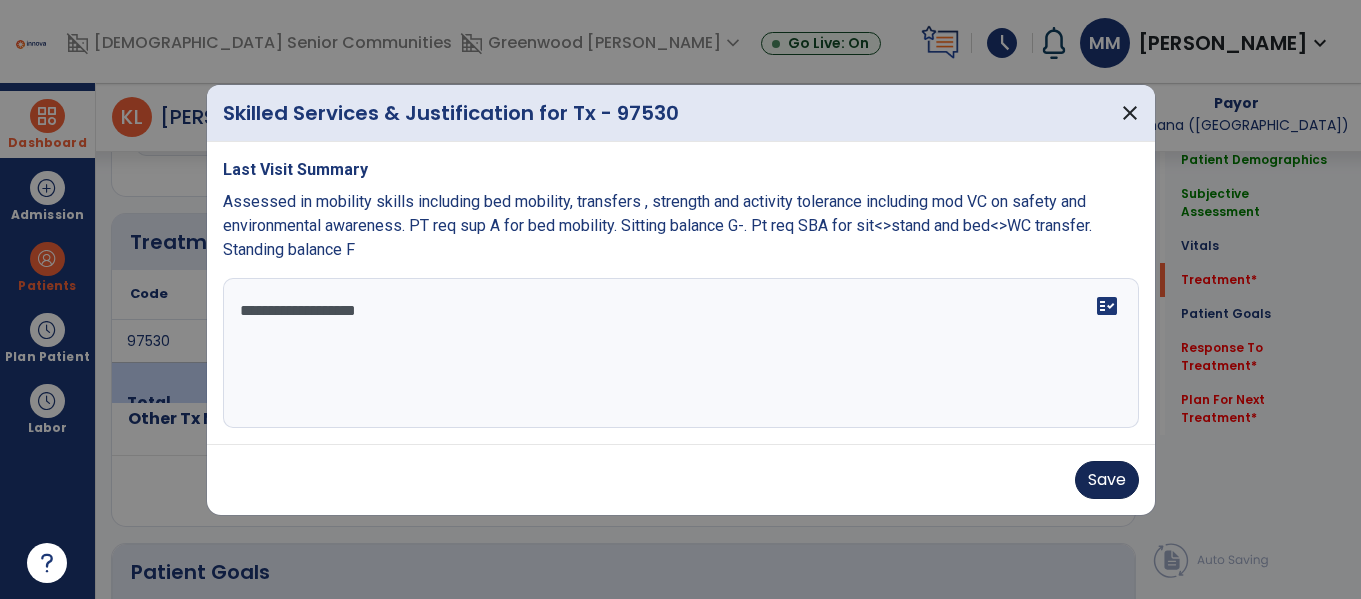 type on "**********" 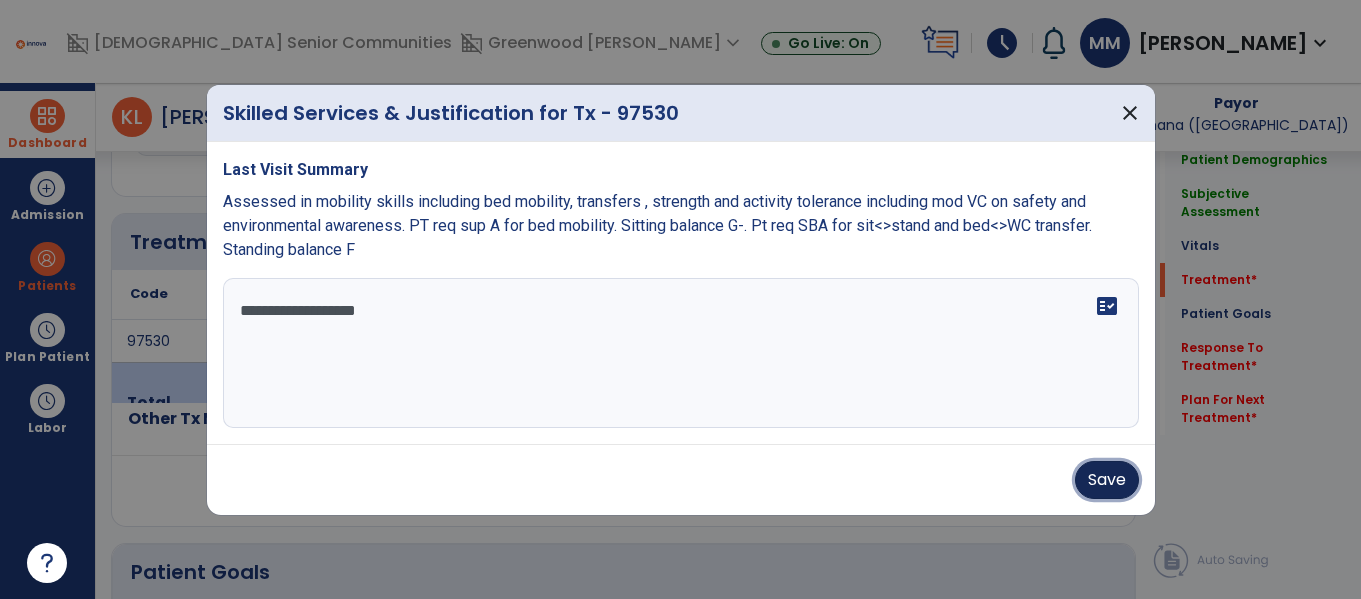drag, startPoint x: 1097, startPoint y: 481, endPoint x: 1219, endPoint y: 2, distance: 494.29242 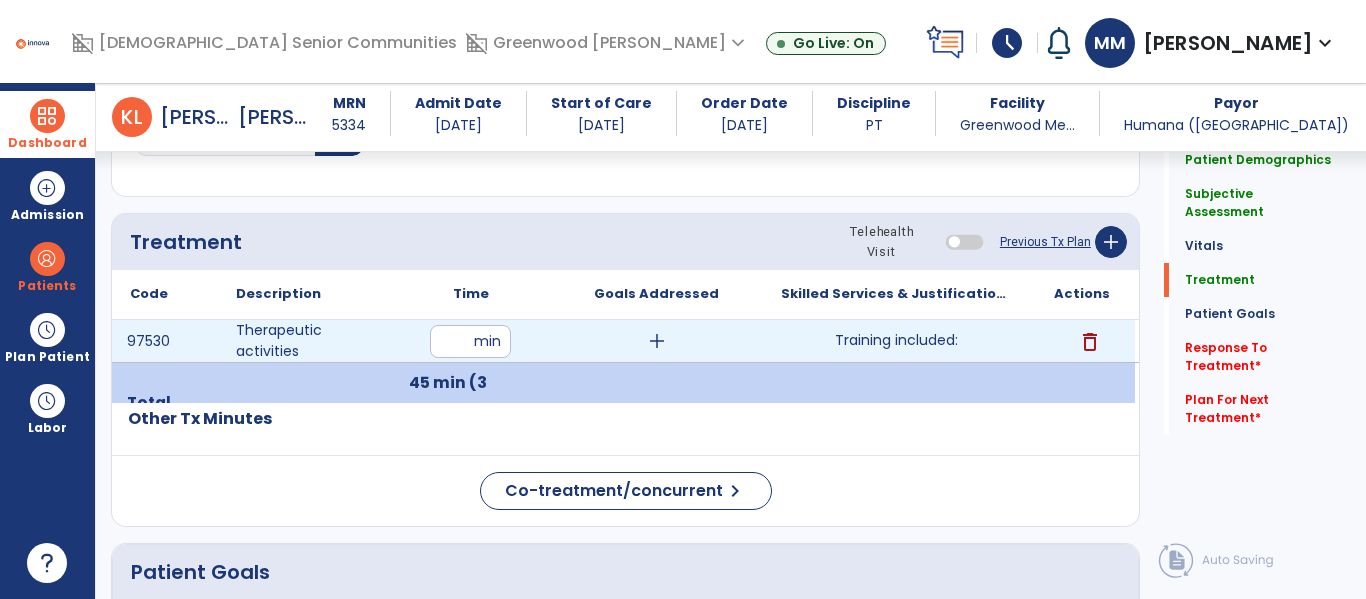 click on "Training included:" at bounding box center [896, 340] 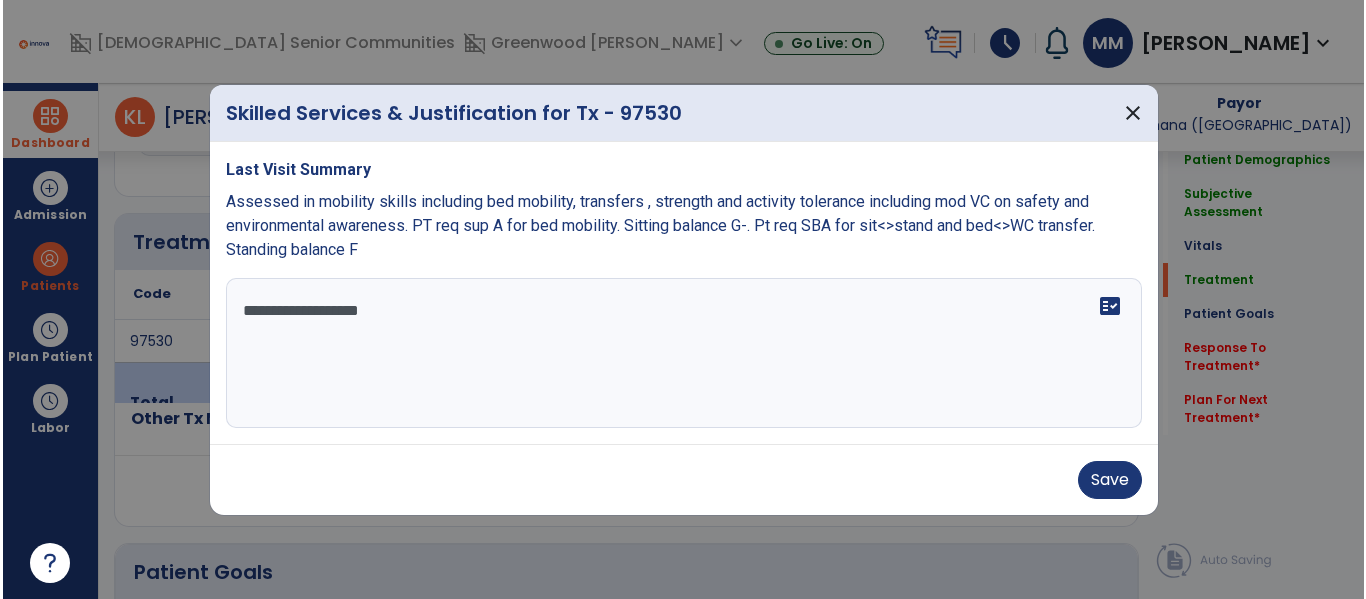 scroll, scrollTop: 1156, scrollLeft: 0, axis: vertical 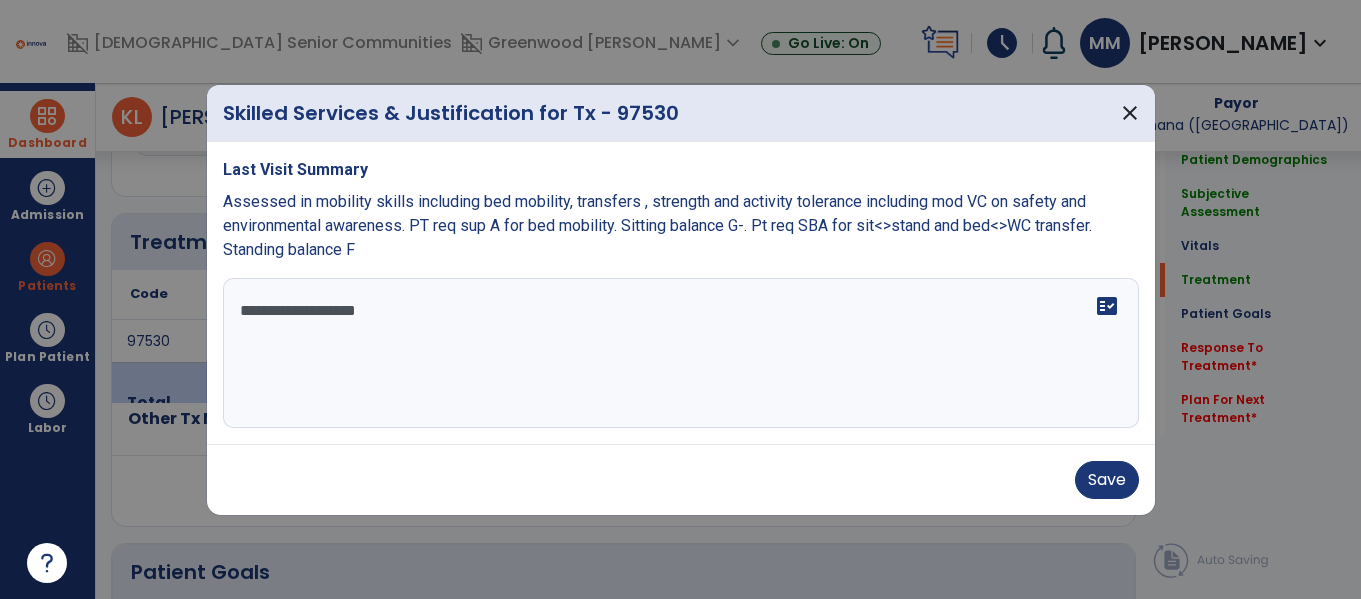 click on "**********" at bounding box center [681, 353] 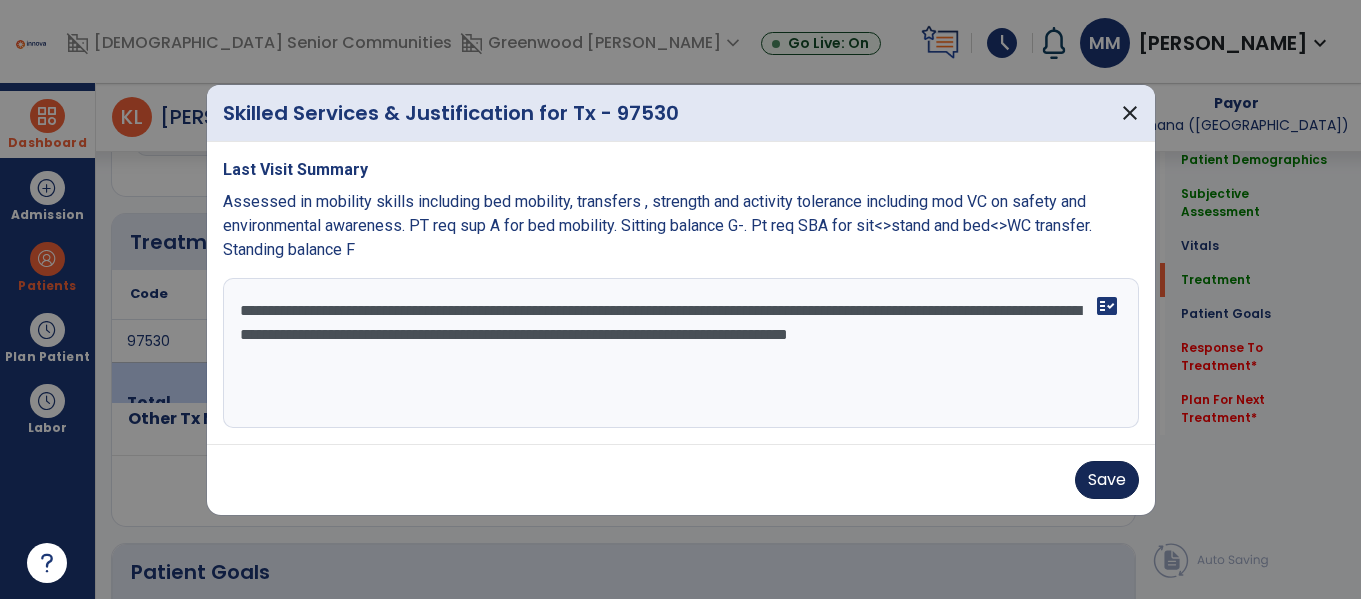 type on "**********" 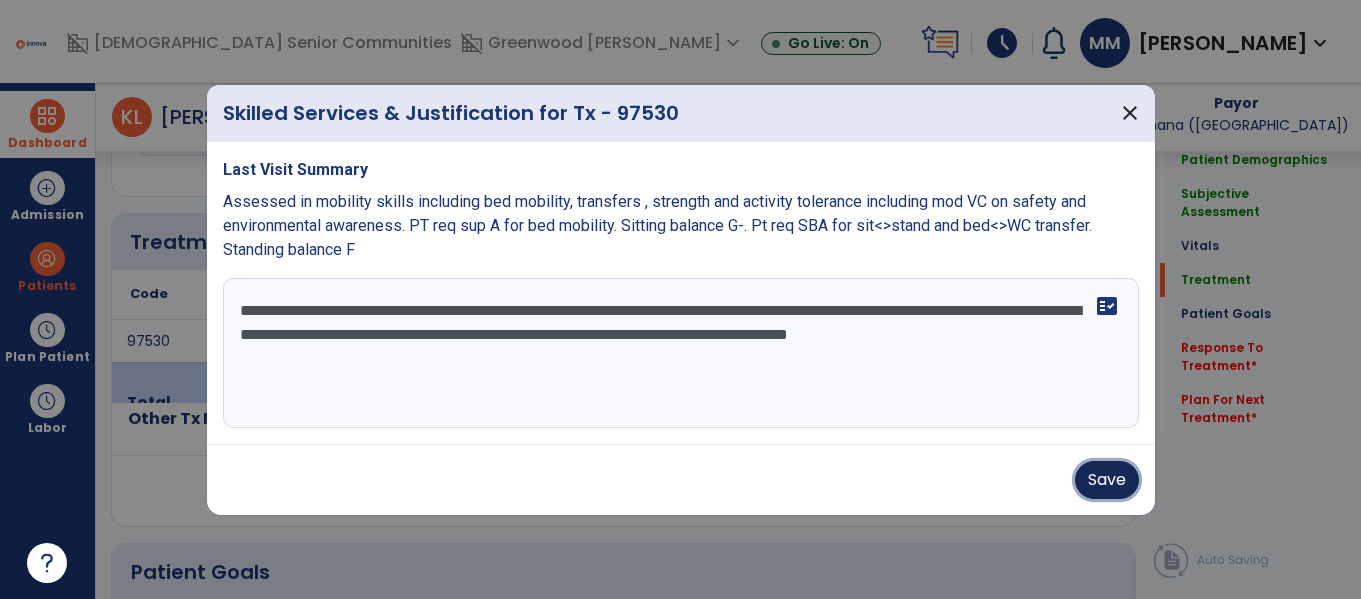 drag, startPoint x: 1099, startPoint y: 481, endPoint x: 1077, endPoint y: 441, distance: 45.65085 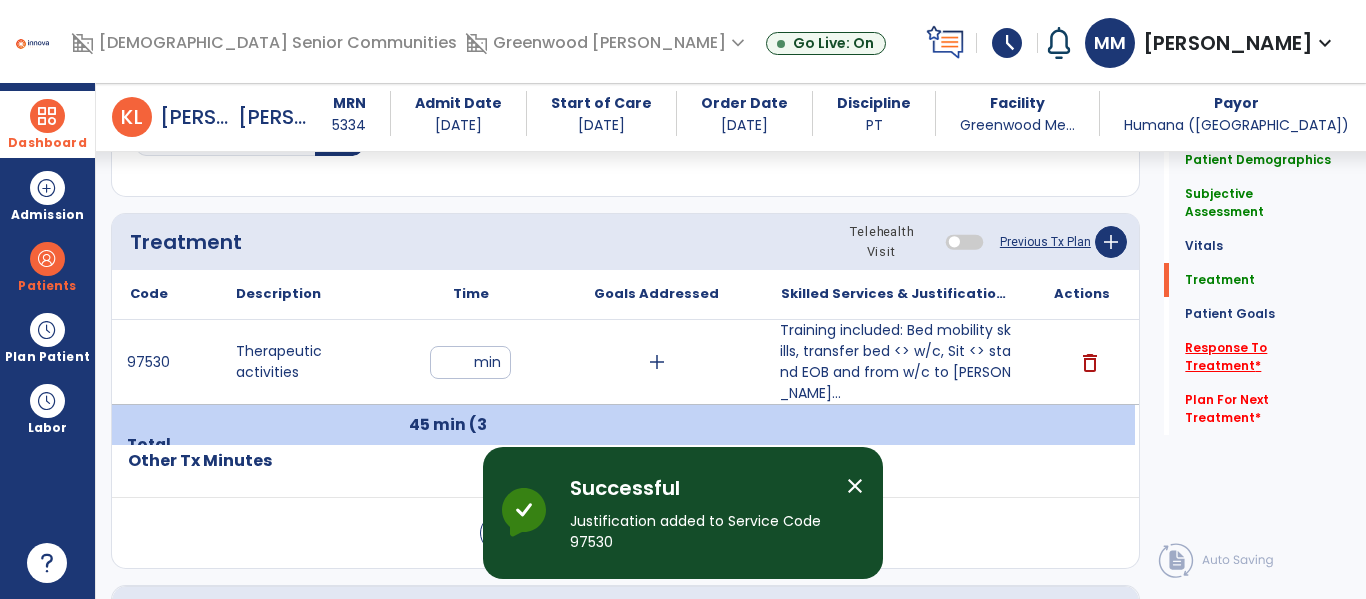 click on "Response To Treatment   *" 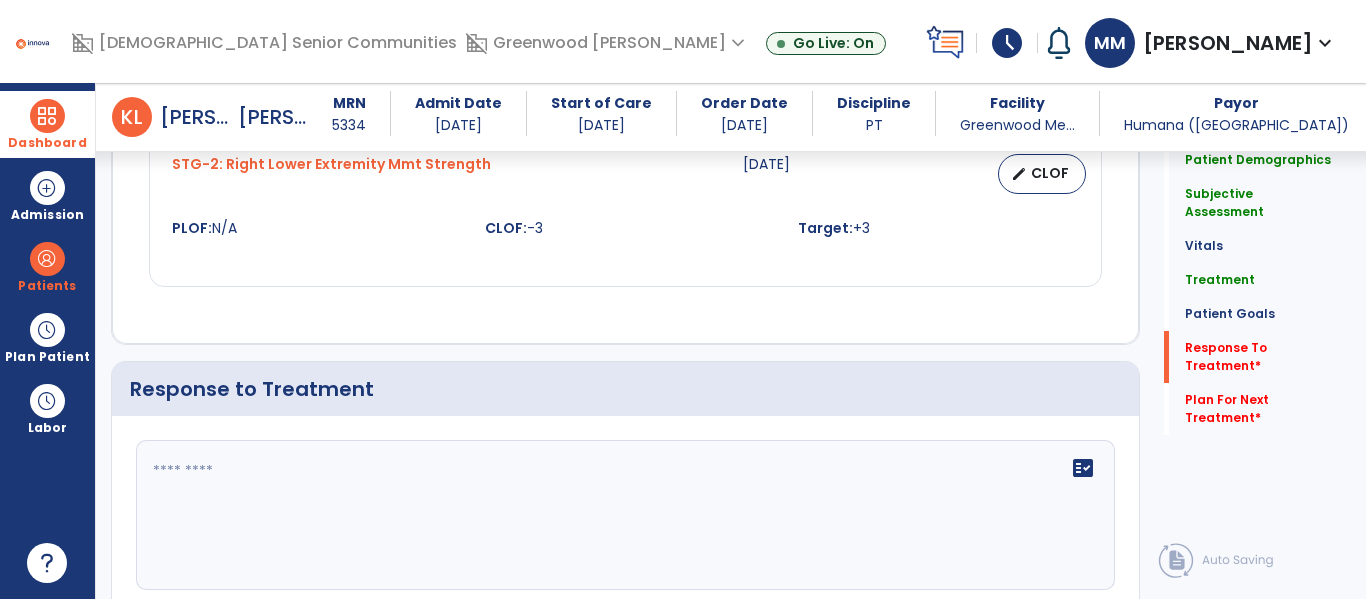 scroll, scrollTop: 3140, scrollLeft: 0, axis: vertical 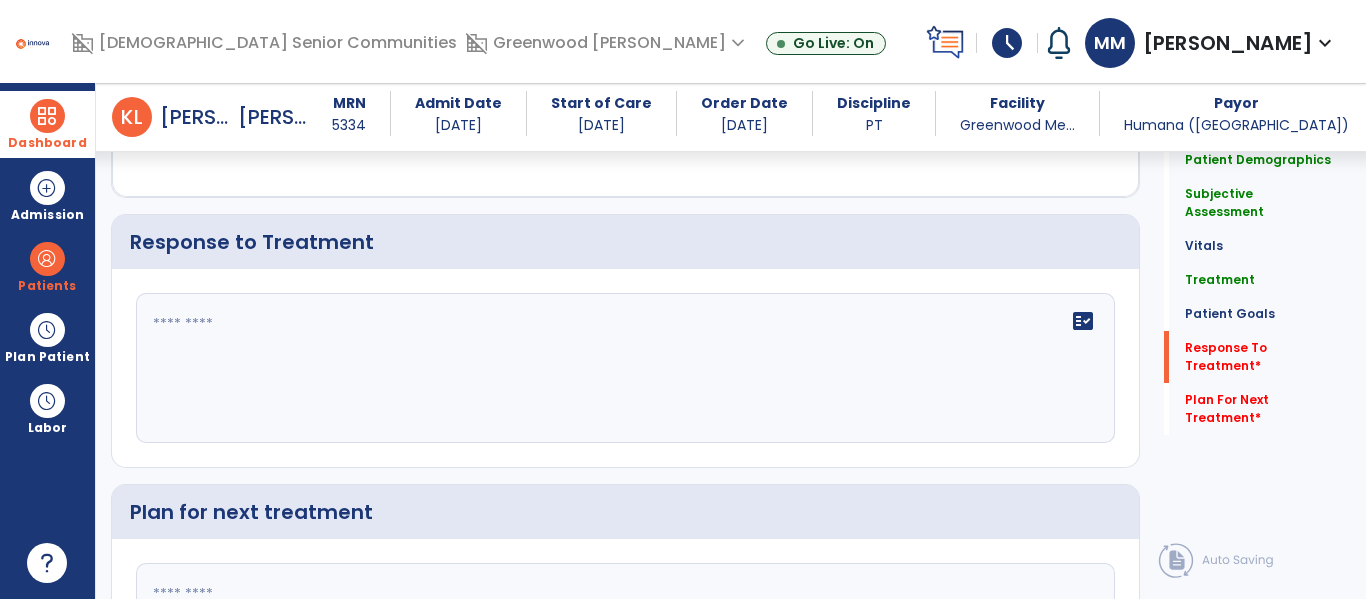 click on "fact_check" 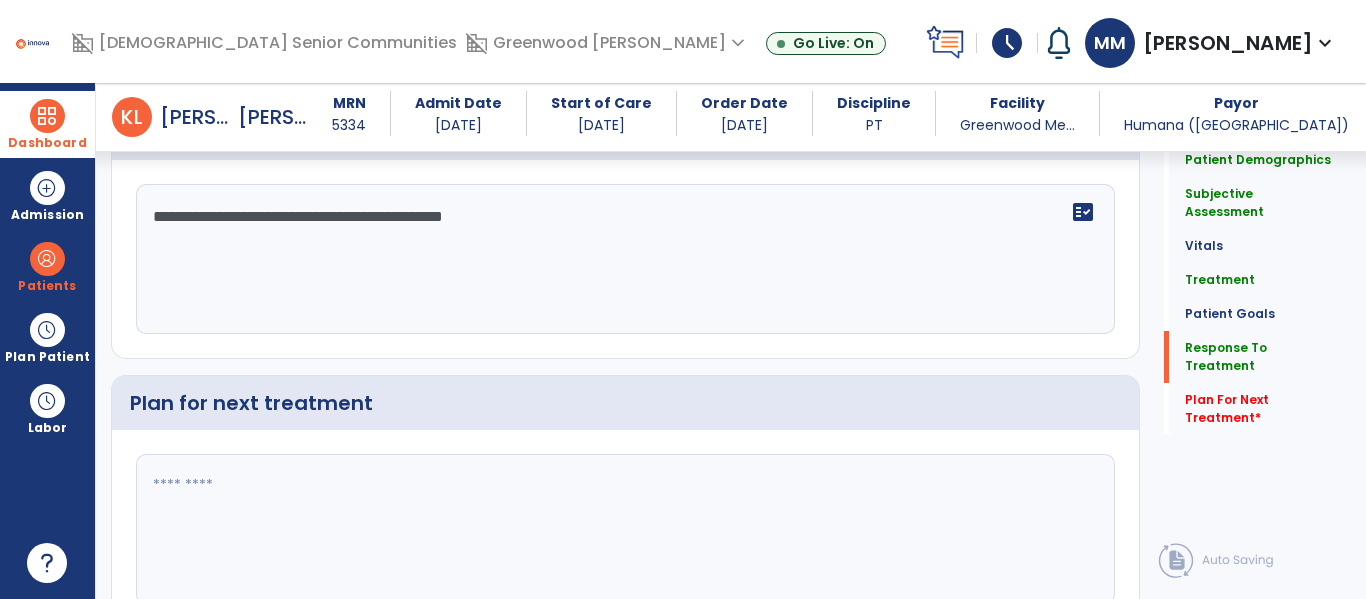 scroll, scrollTop: 3250, scrollLeft: 0, axis: vertical 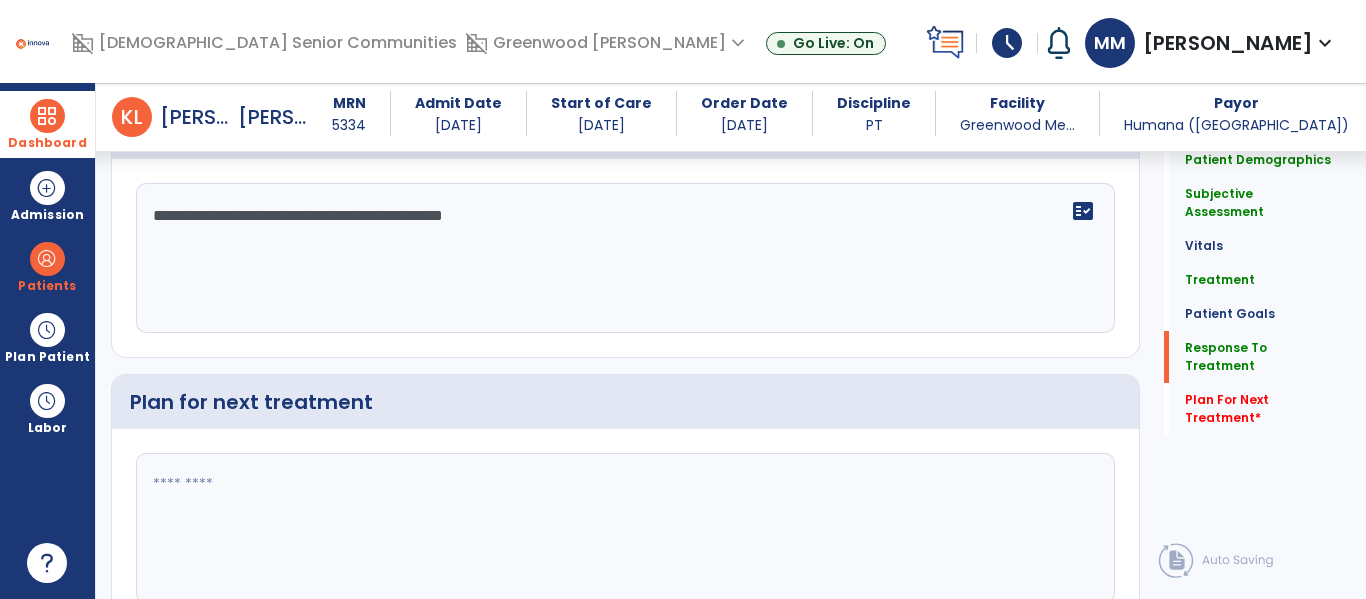 type on "**********" 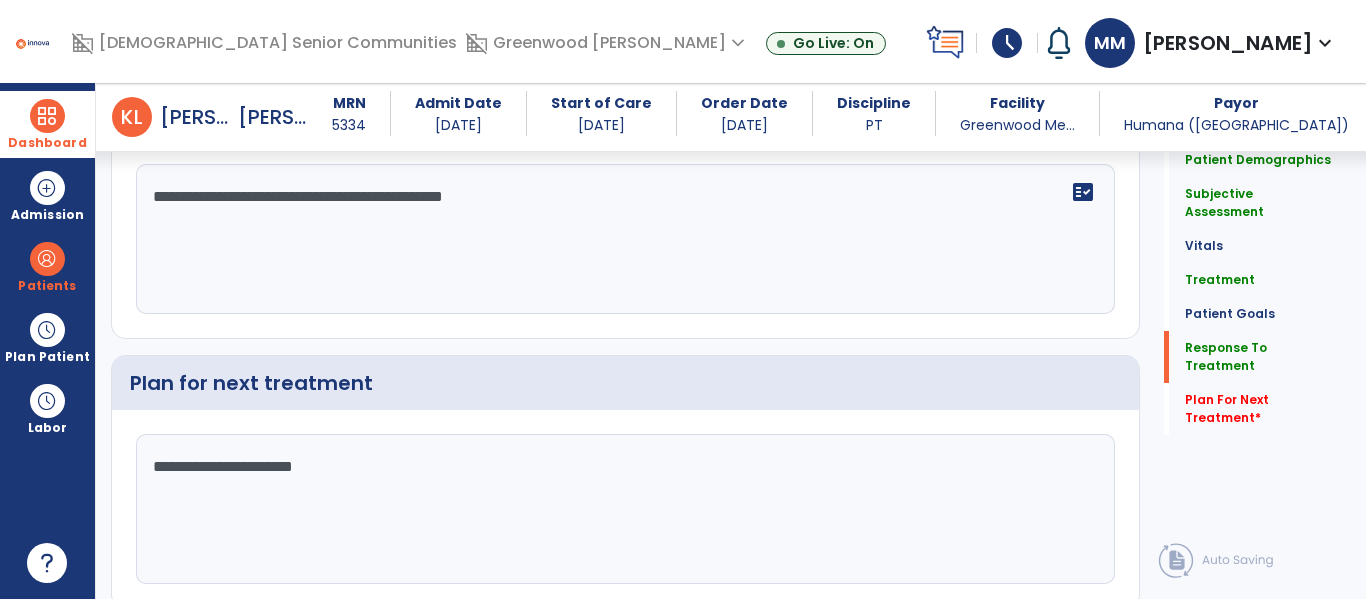 scroll, scrollTop: 3345, scrollLeft: 0, axis: vertical 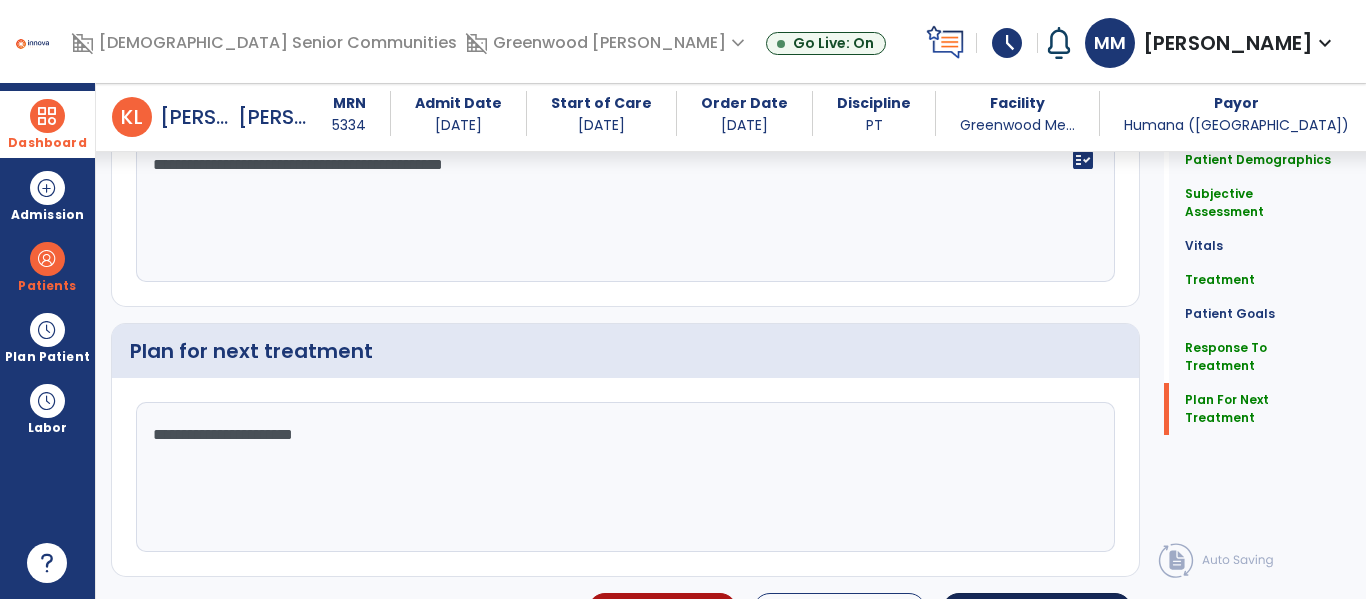 type on "**********" 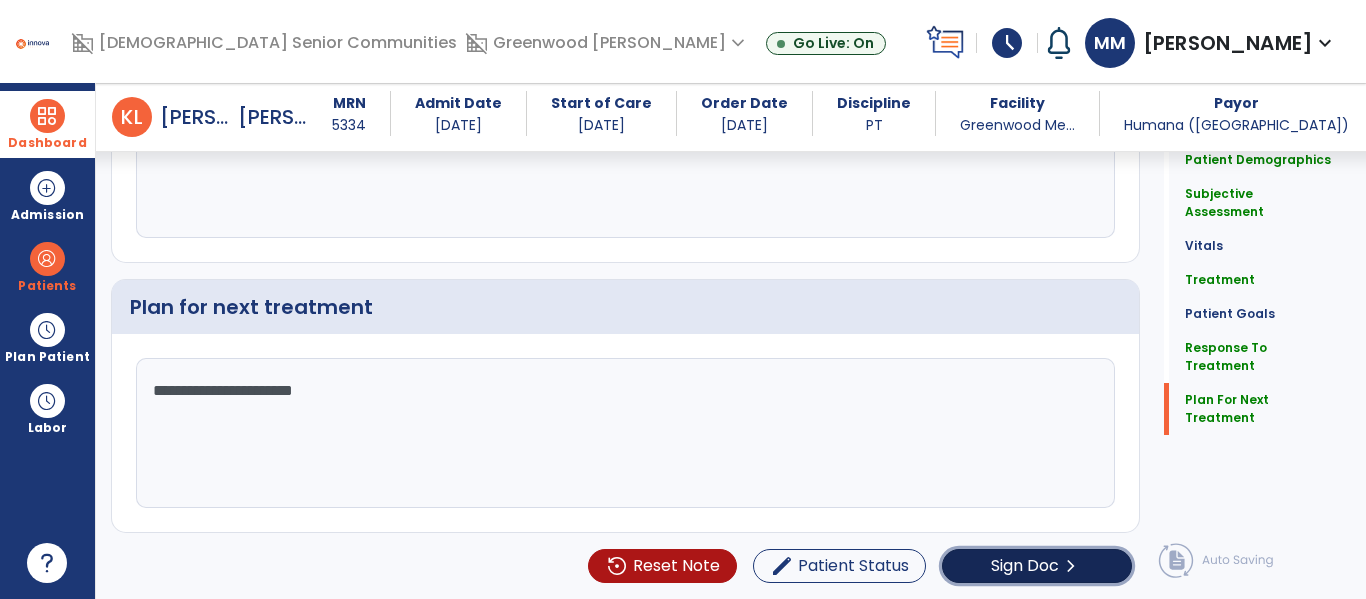 click on "Sign Doc" 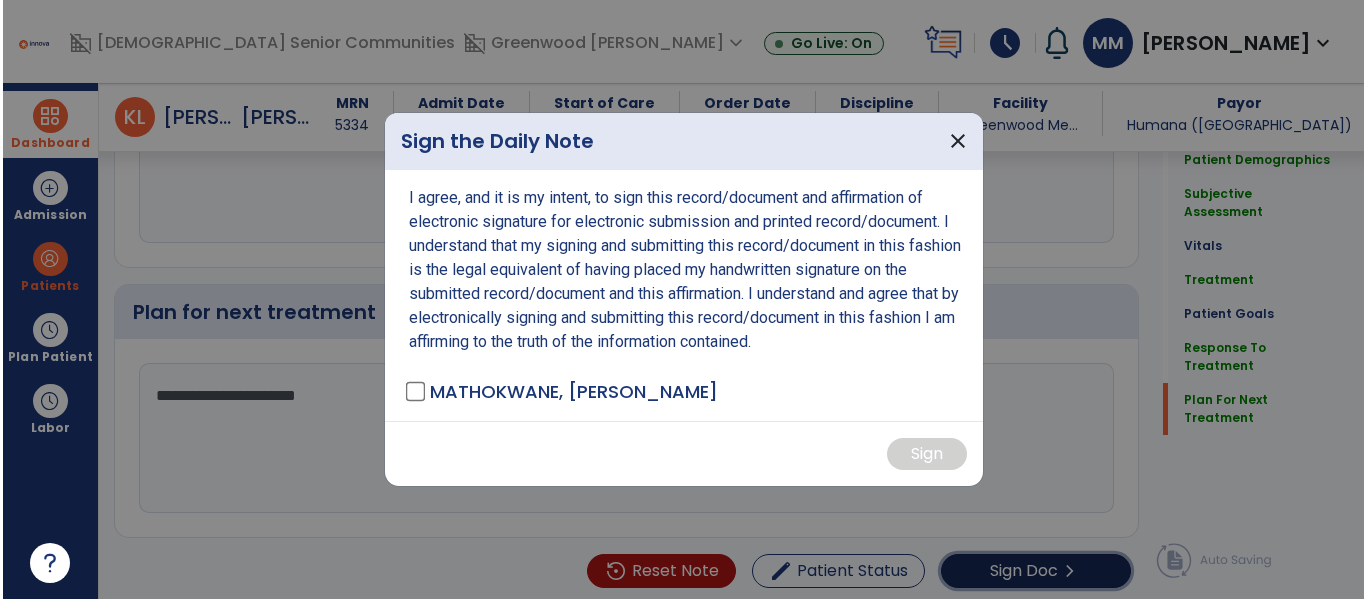 scroll, scrollTop: 3345, scrollLeft: 0, axis: vertical 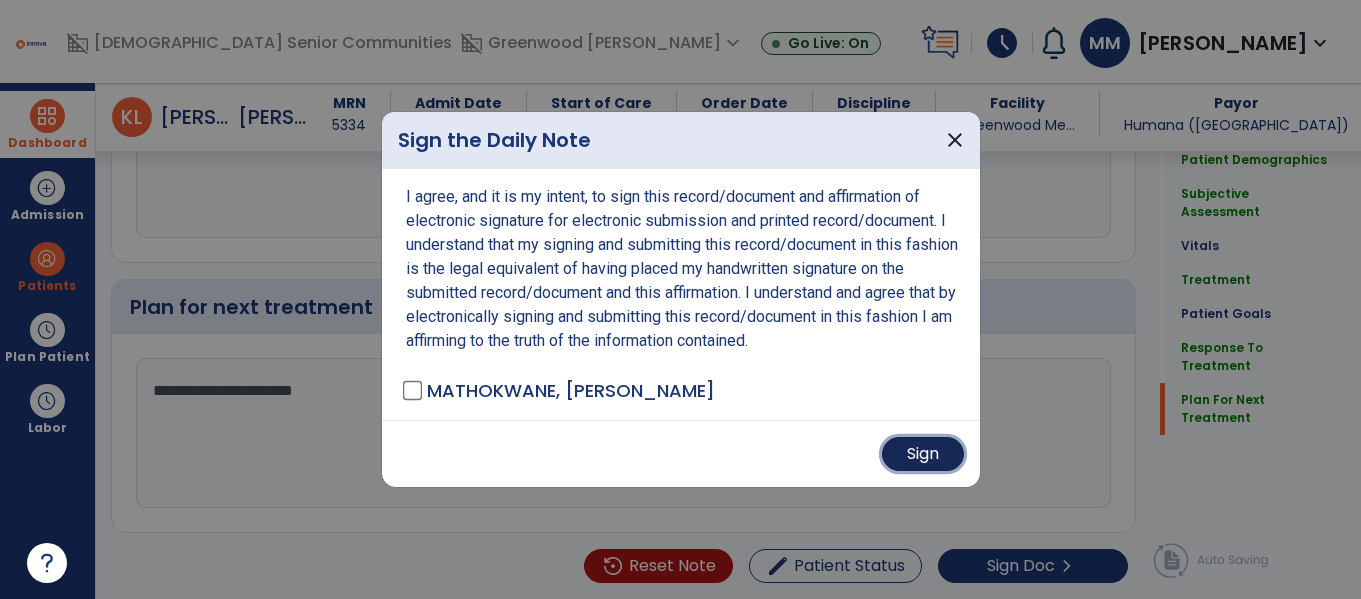 drag, startPoint x: 936, startPoint y: 452, endPoint x: 821, endPoint y: 350, distance: 153.71727 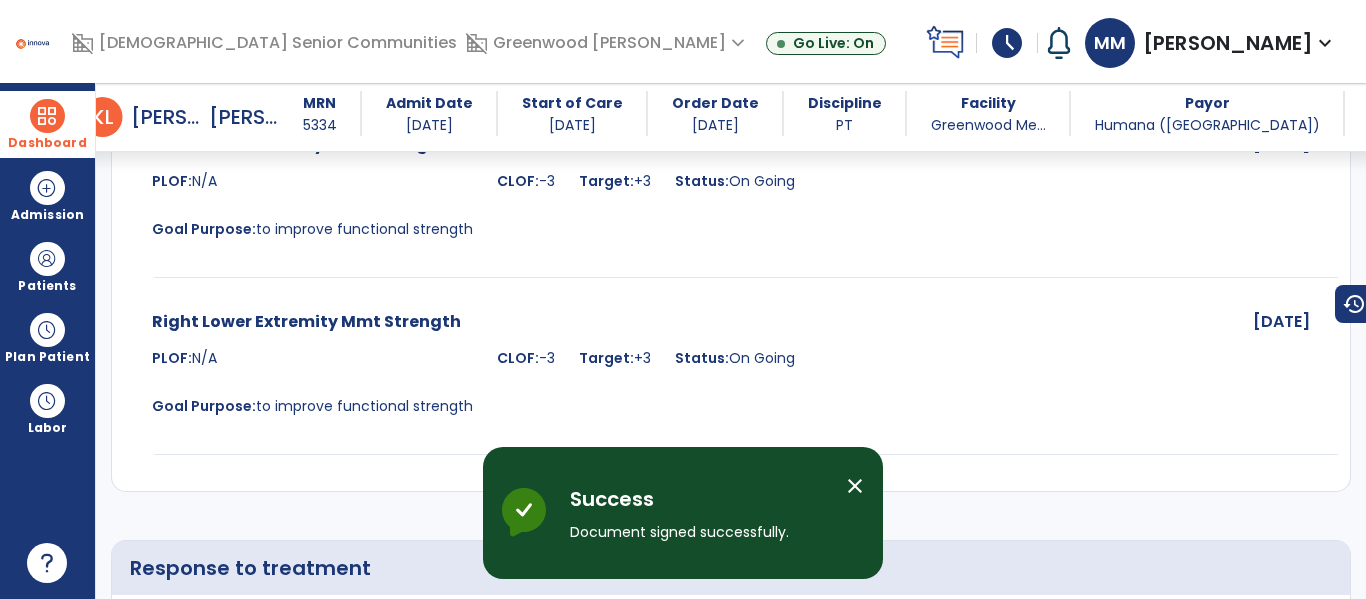 scroll, scrollTop: 4210, scrollLeft: 0, axis: vertical 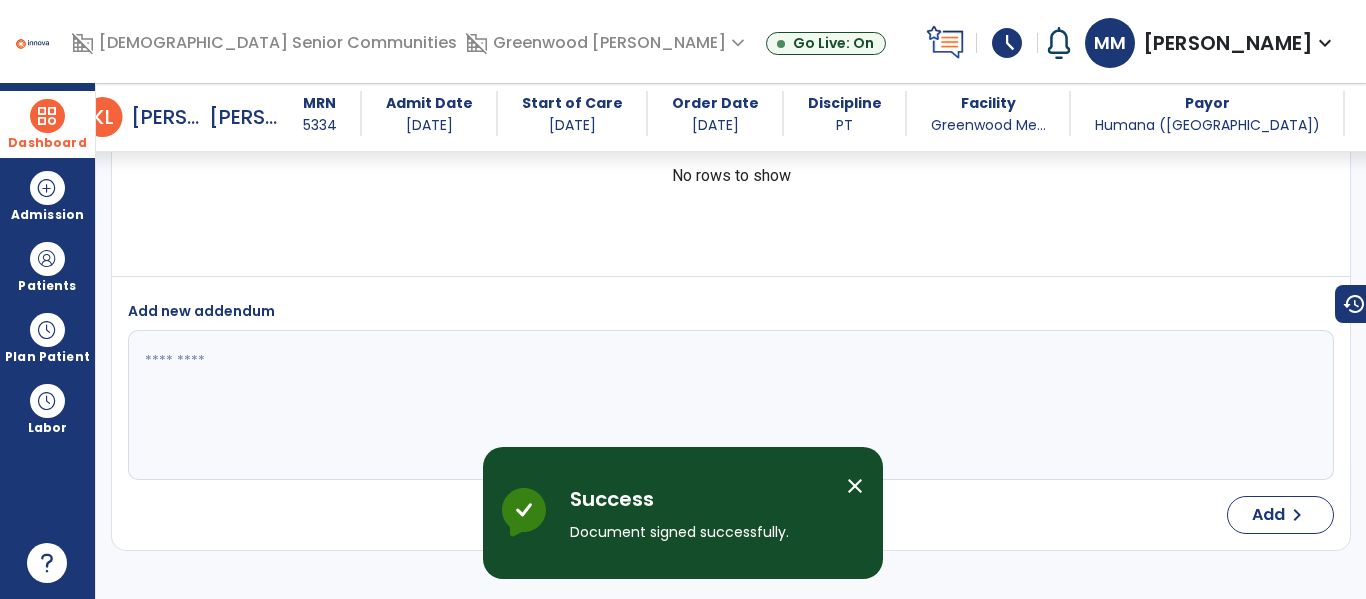 click at bounding box center [47, 116] 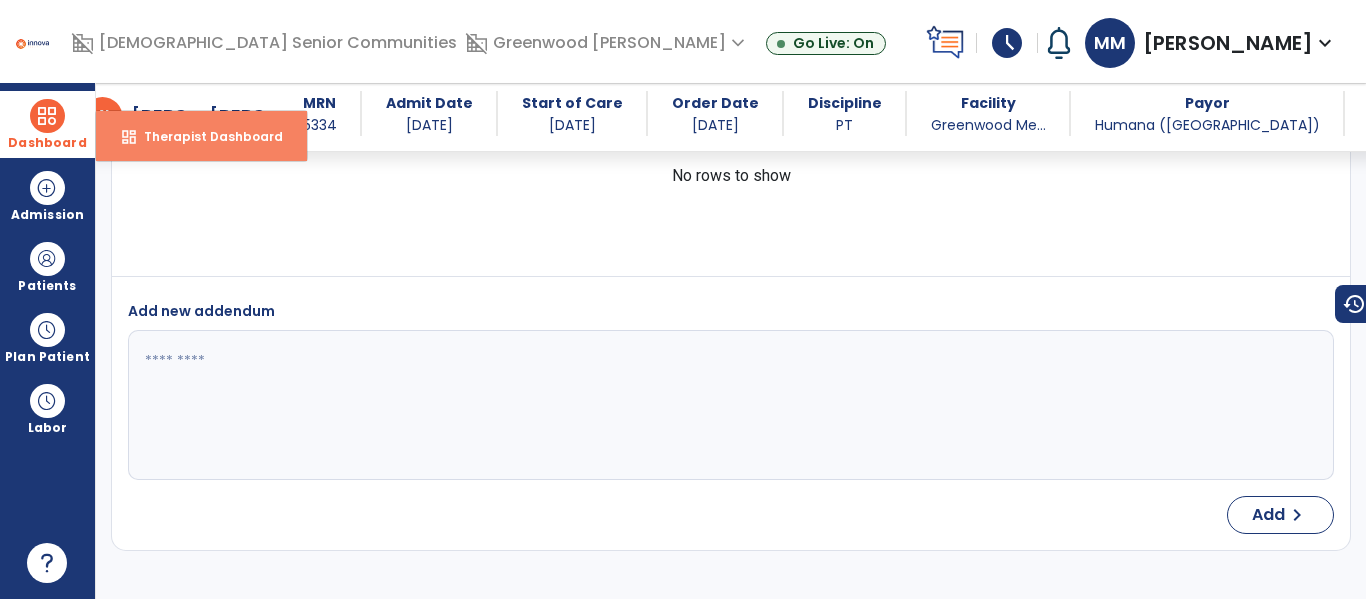 click on "Therapist Dashboard" at bounding box center [205, 136] 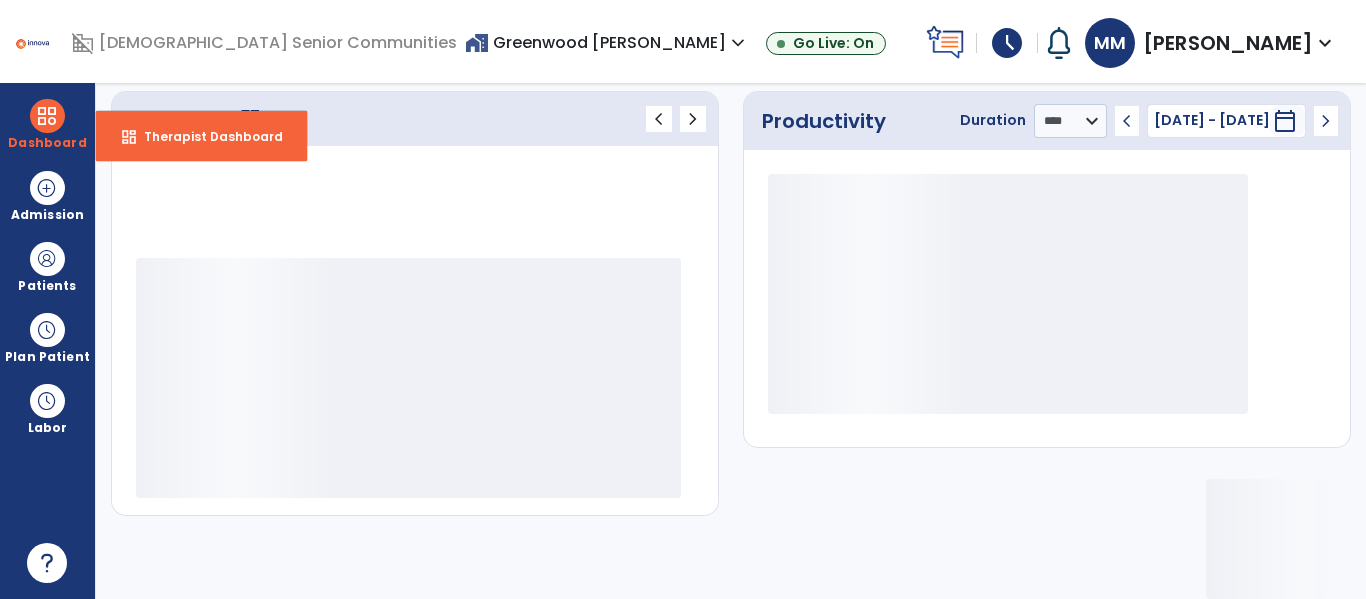 scroll, scrollTop: 276, scrollLeft: 0, axis: vertical 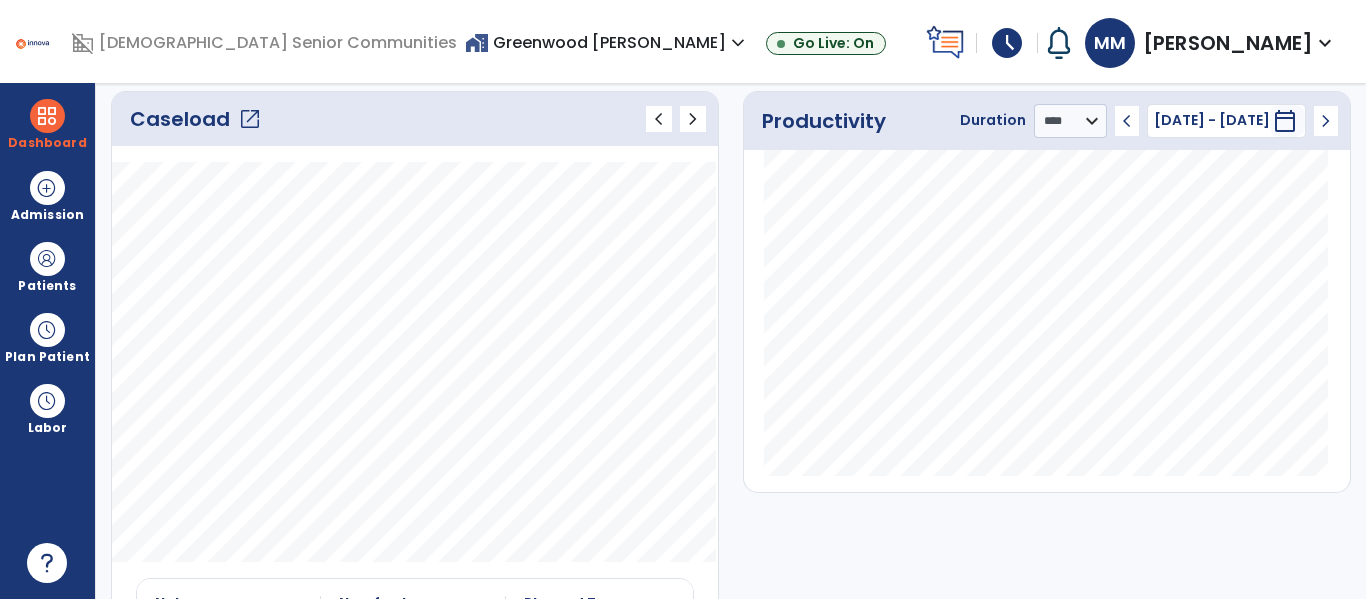 click on "open_in_new" 